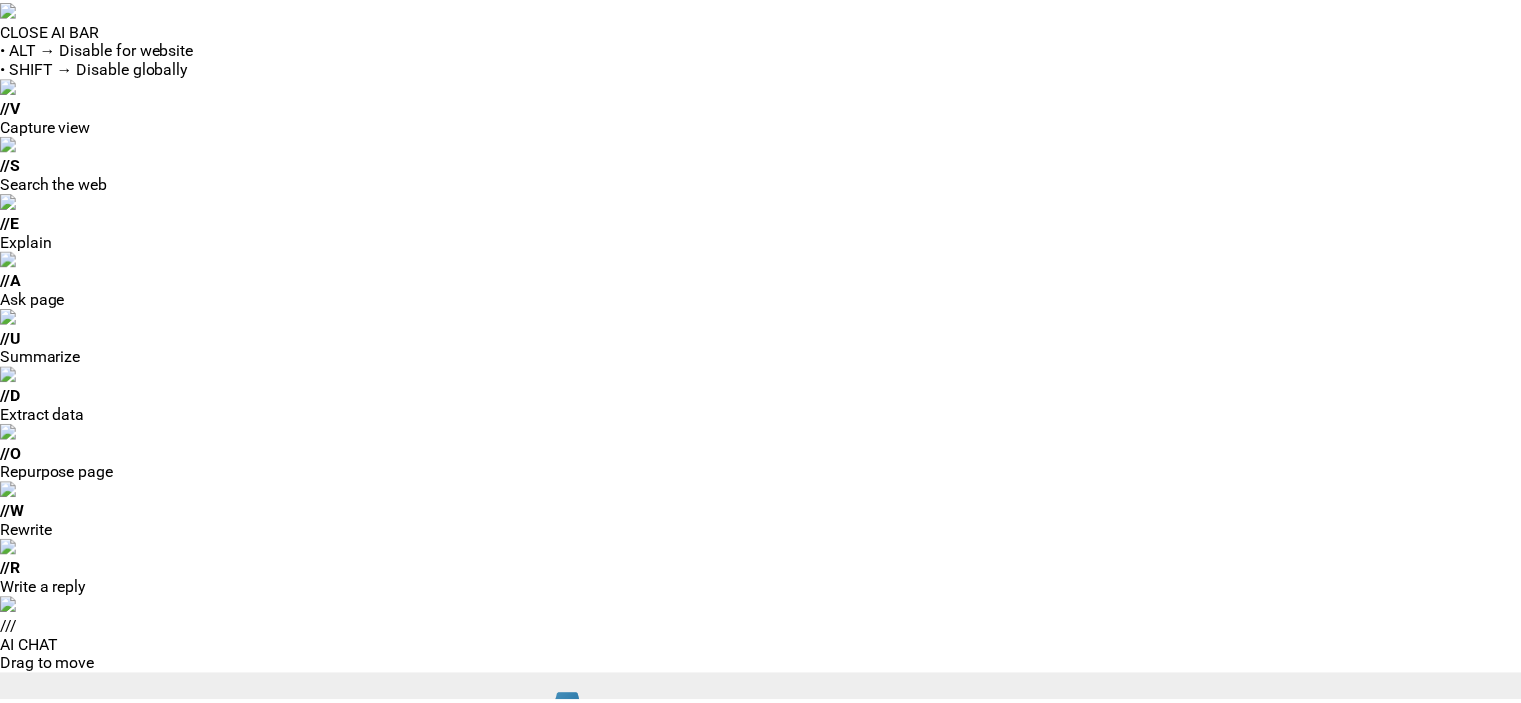 scroll, scrollTop: 0, scrollLeft: 0, axis: both 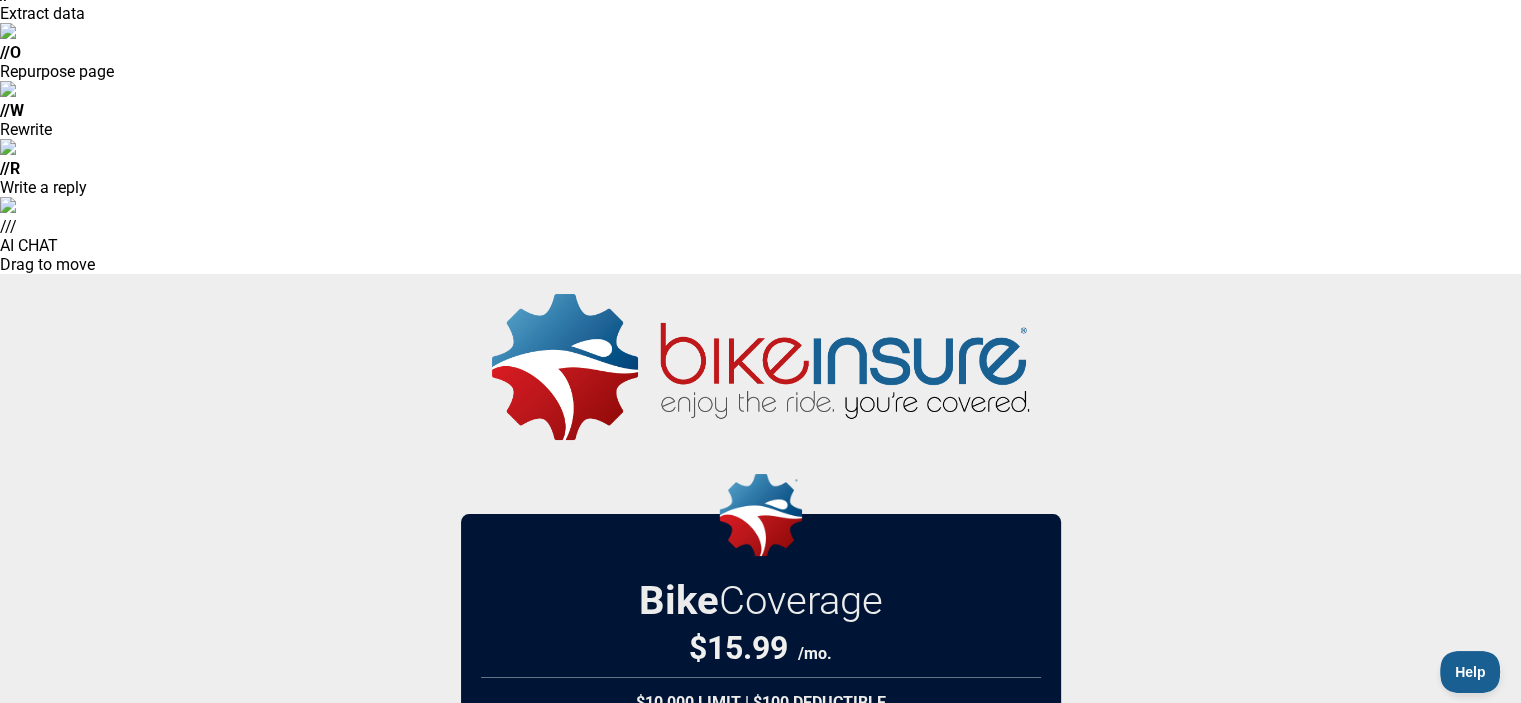 click on "Get BikeInsure" at bounding box center [761, 1229] 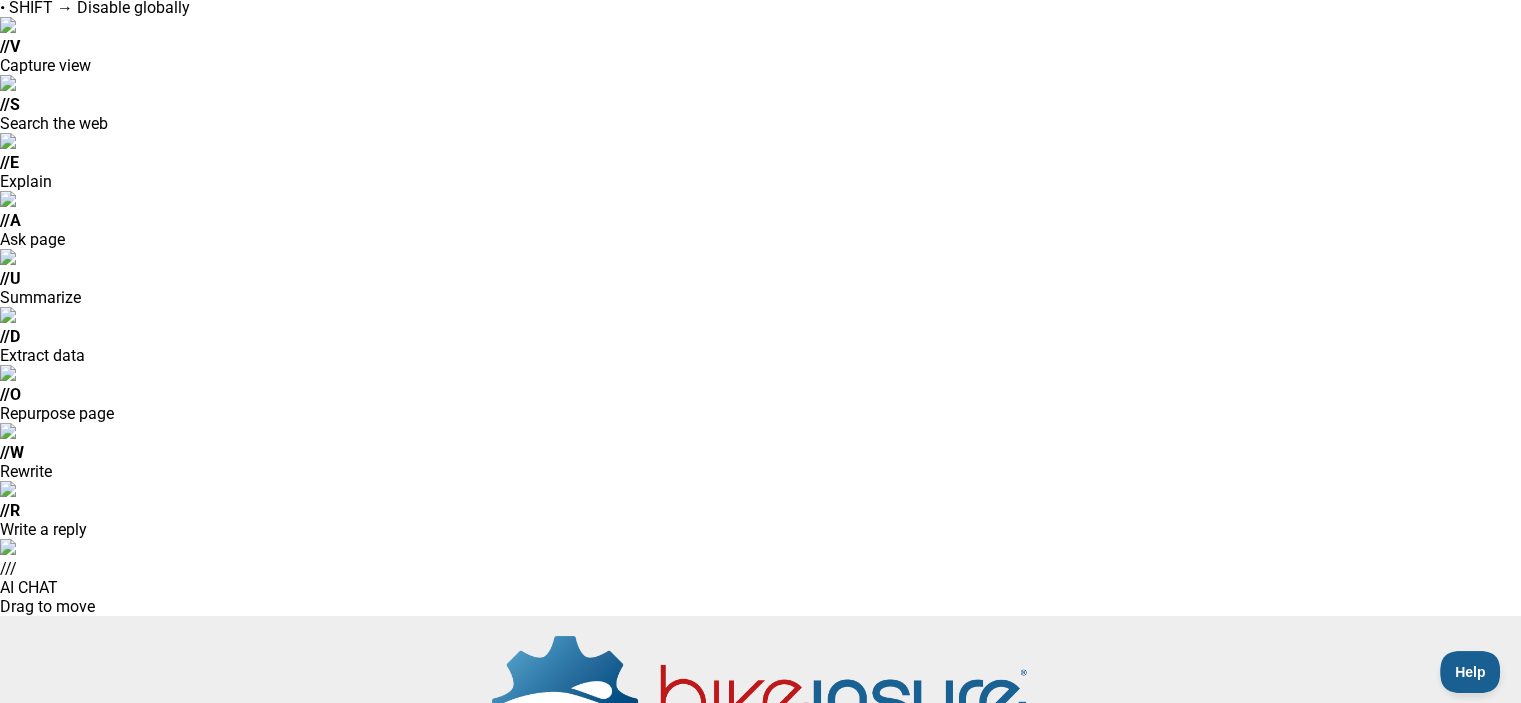 scroll, scrollTop: 0, scrollLeft: 0, axis: both 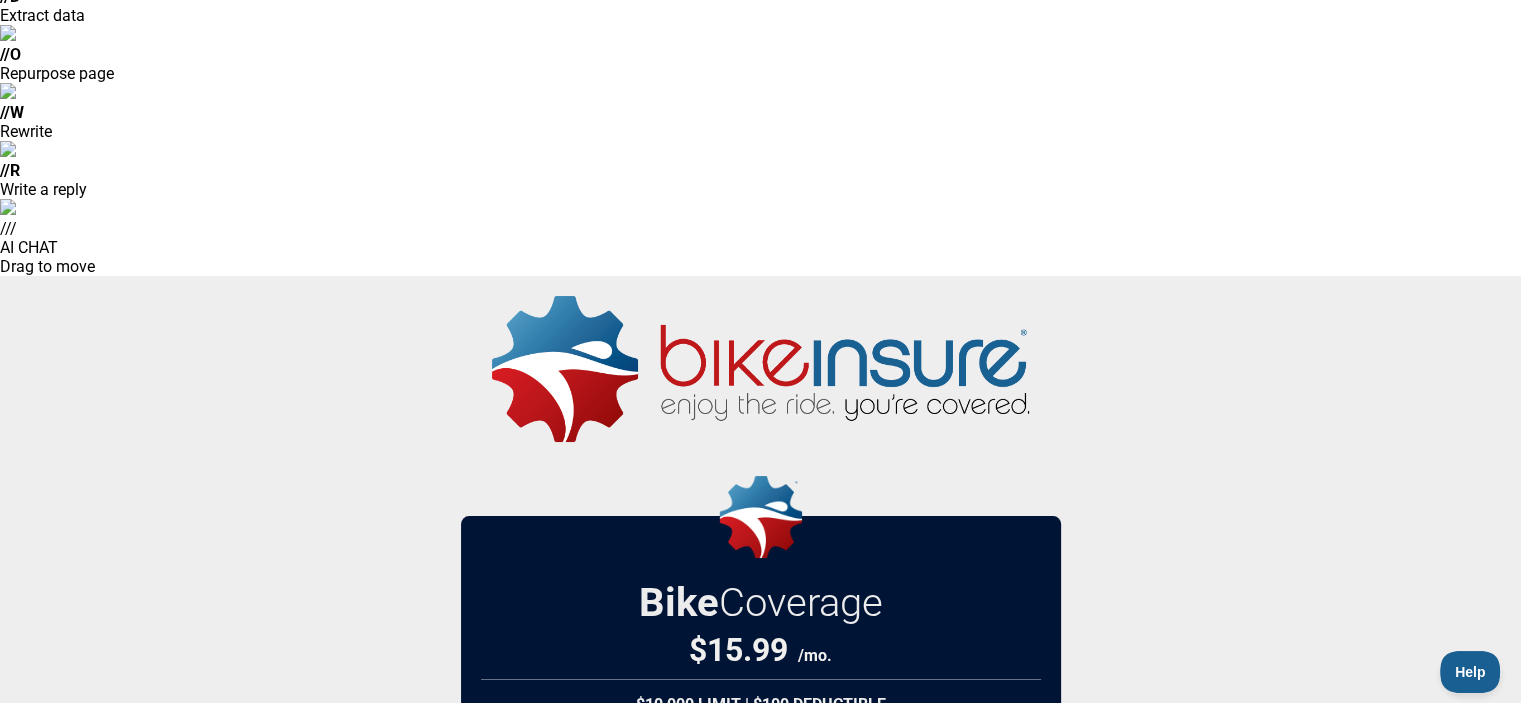 click on "Get BikeInsure" at bounding box center (761, 1231) 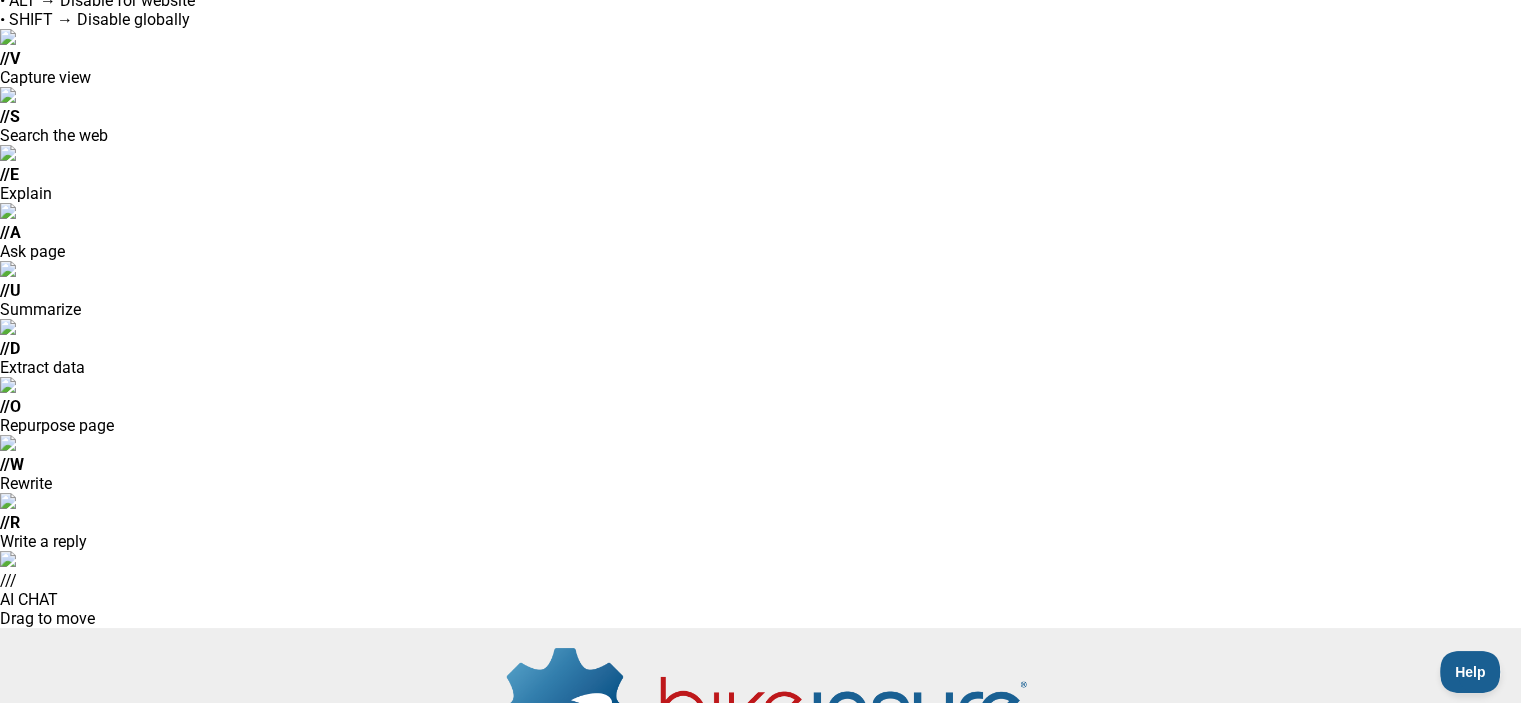 scroll, scrollTop: 0, scrollLeft: 0, axis: both 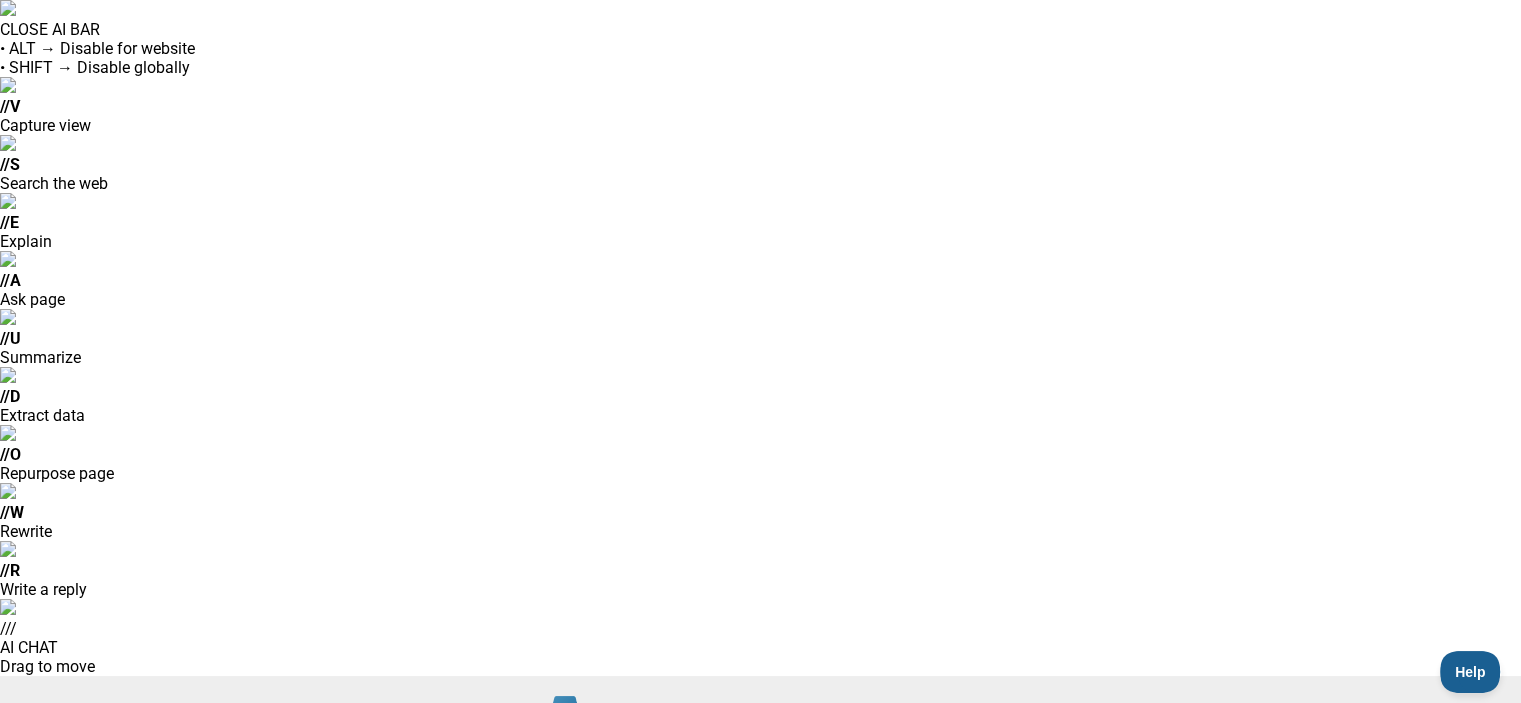 click at bounding box center [761, 958] 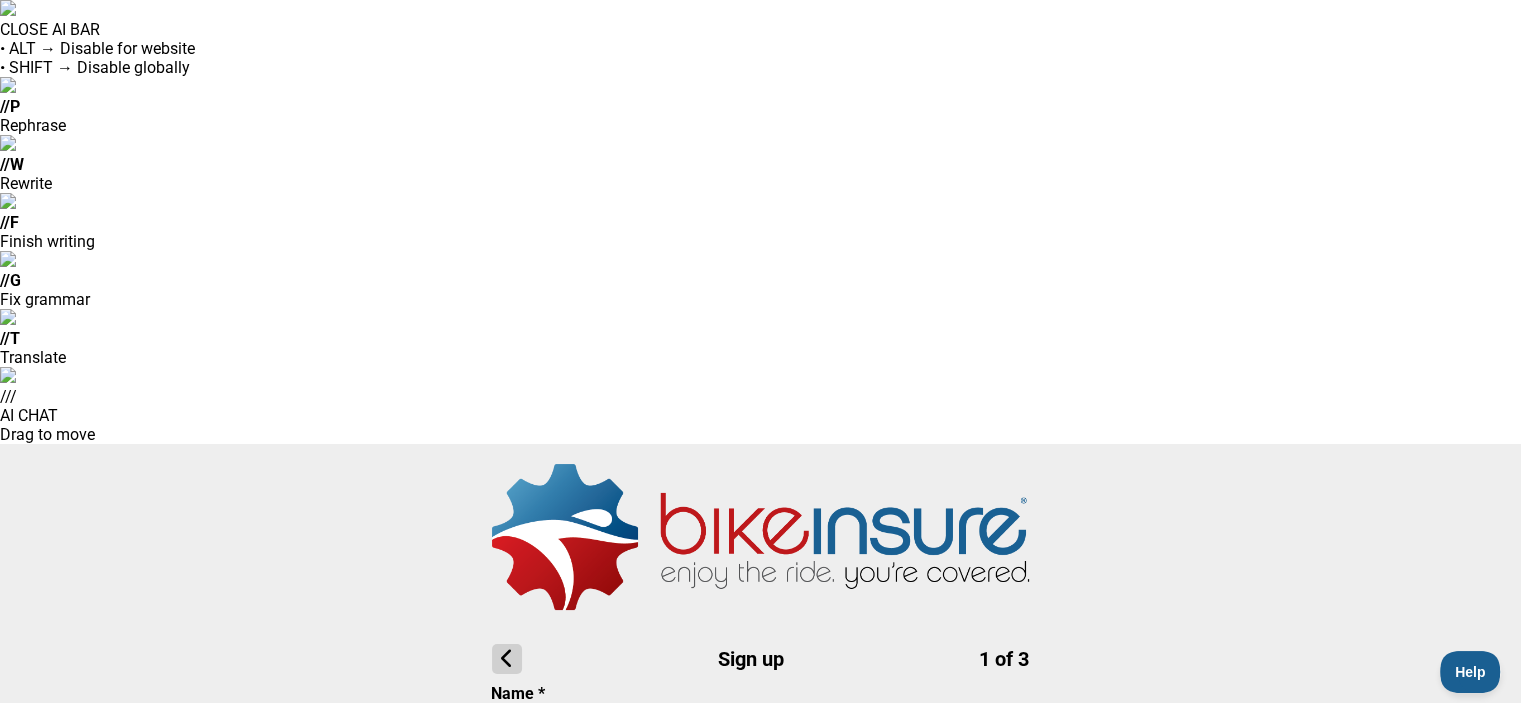 type on "**********" 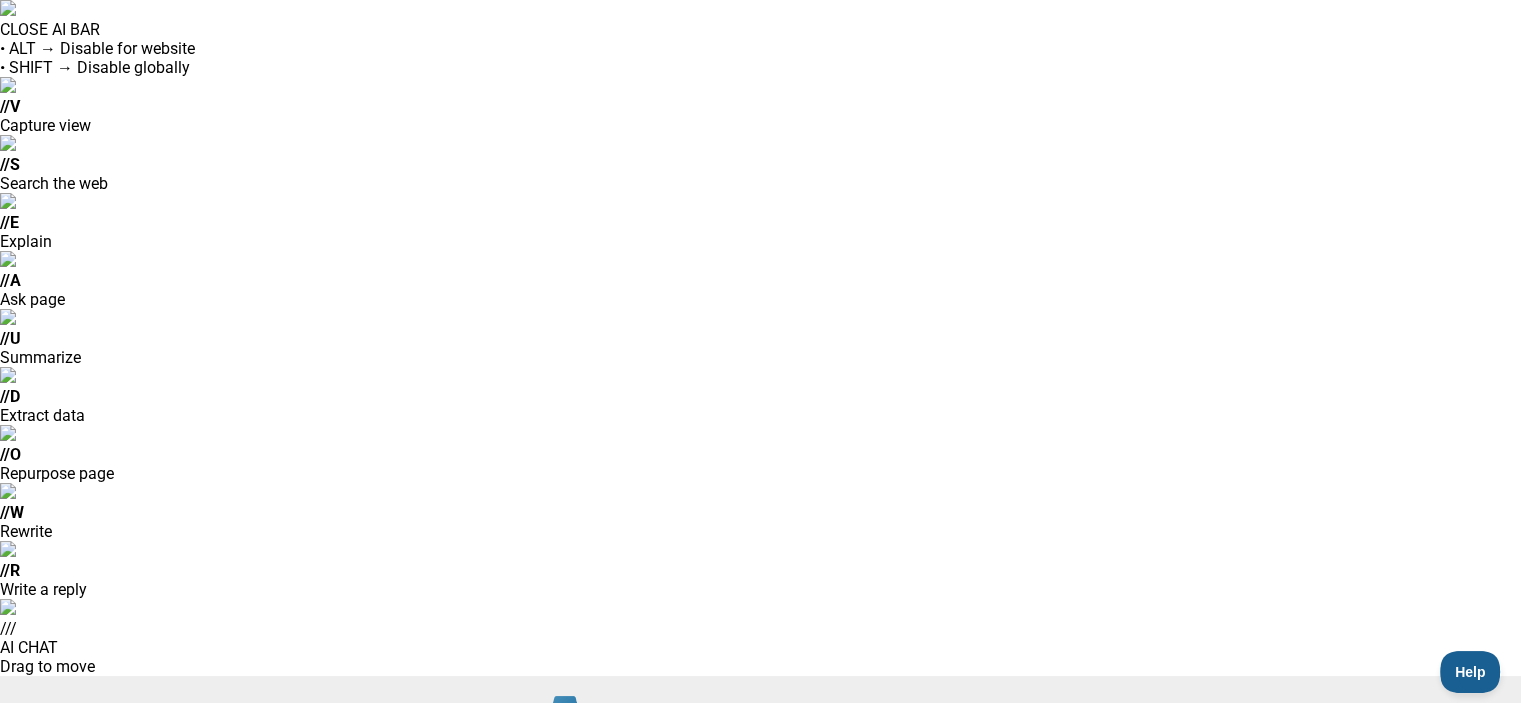 select on "****" 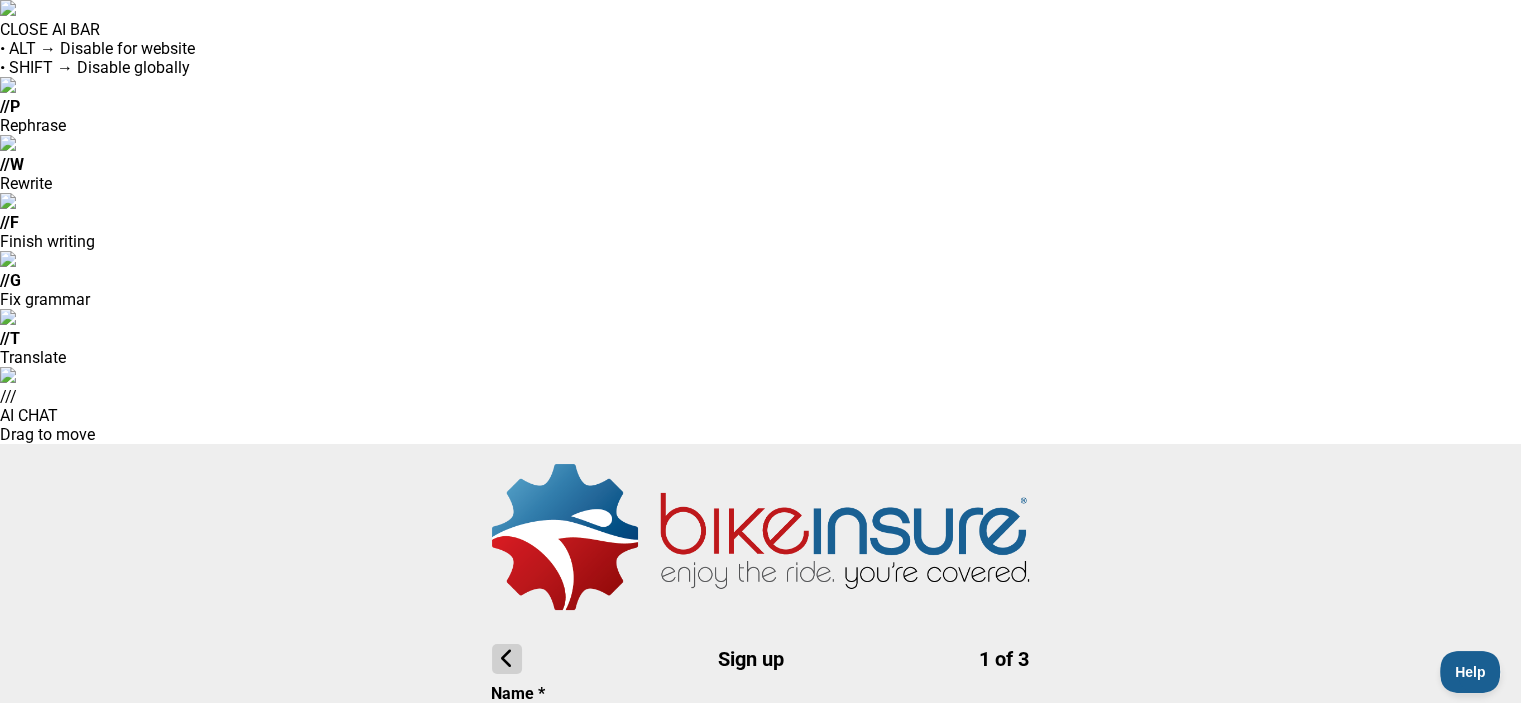 type on "*****" 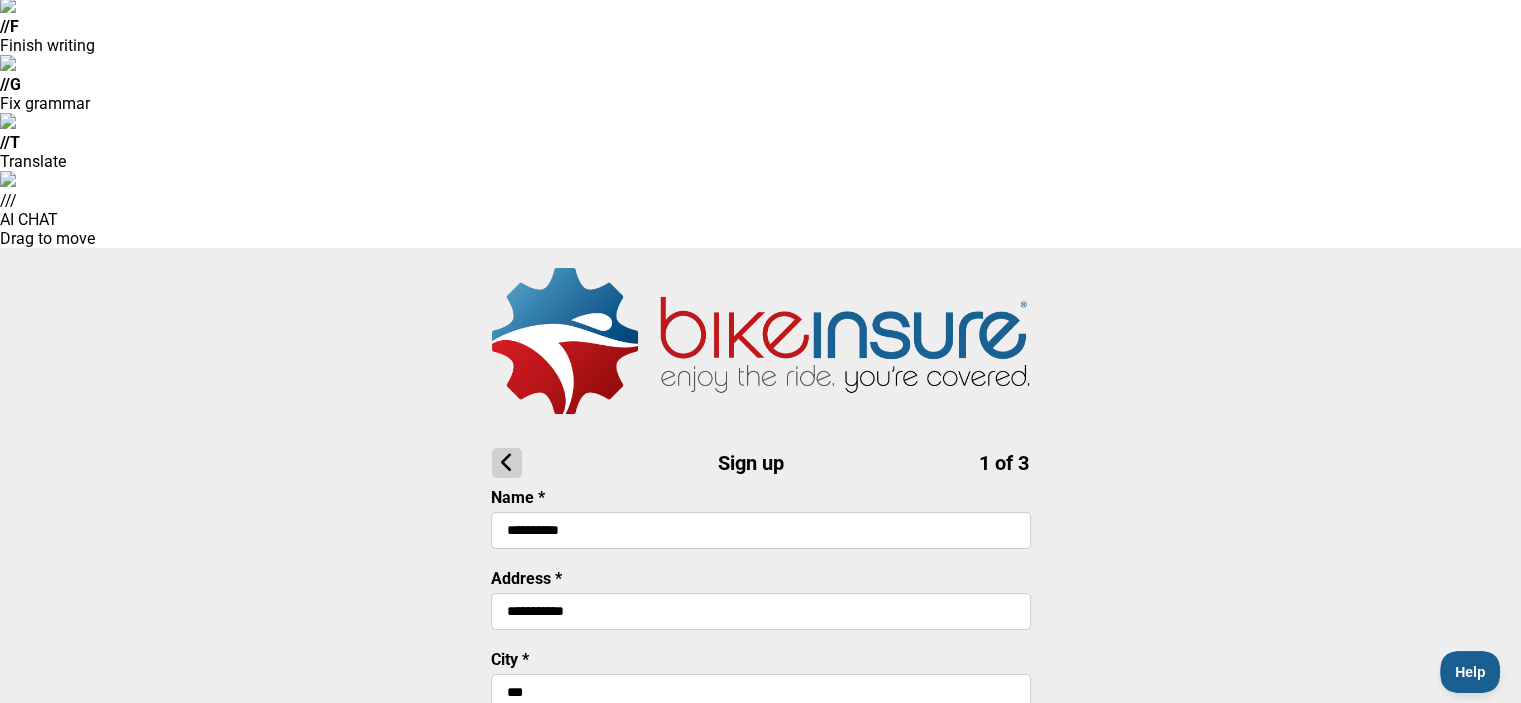 scroll, scrollTop: 200, scrollLeft: 0, axis: vertical 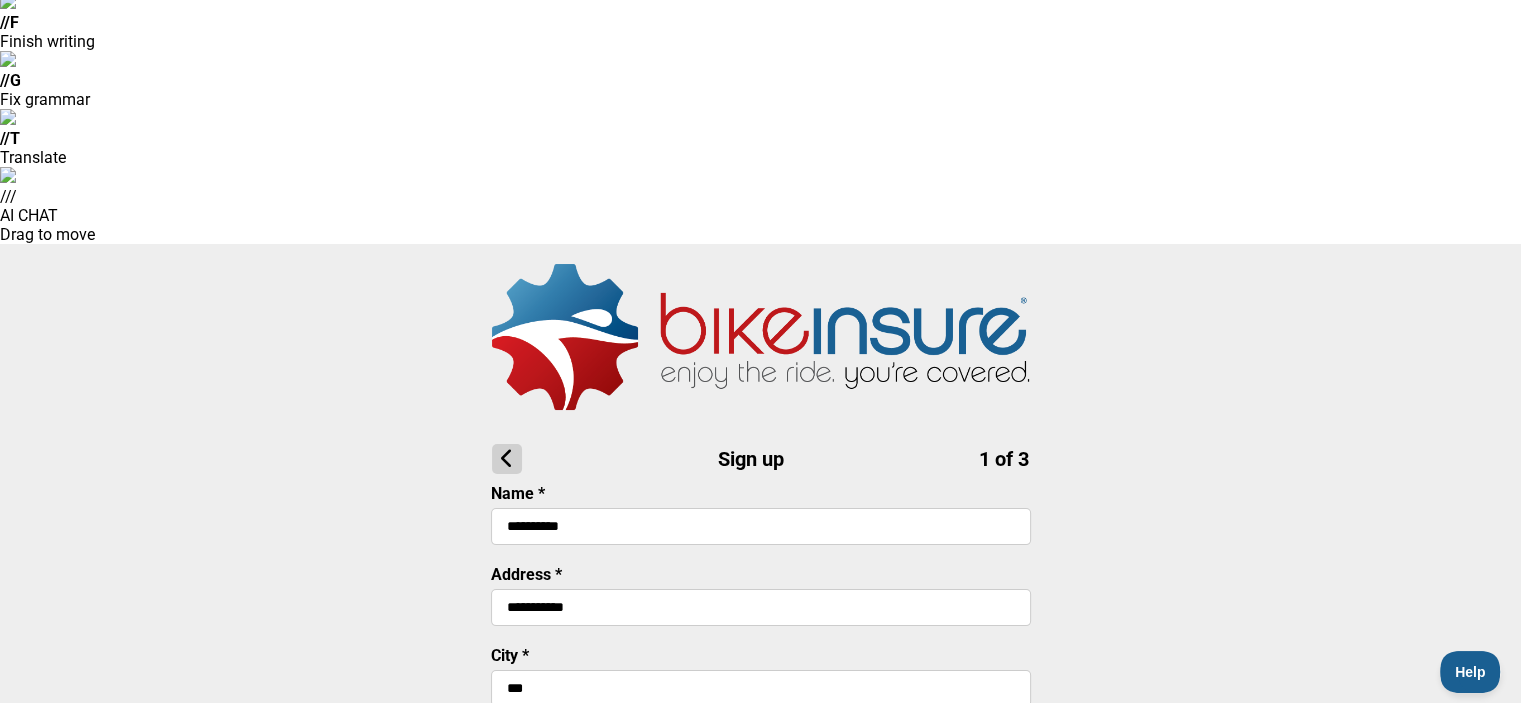 type on "**********" 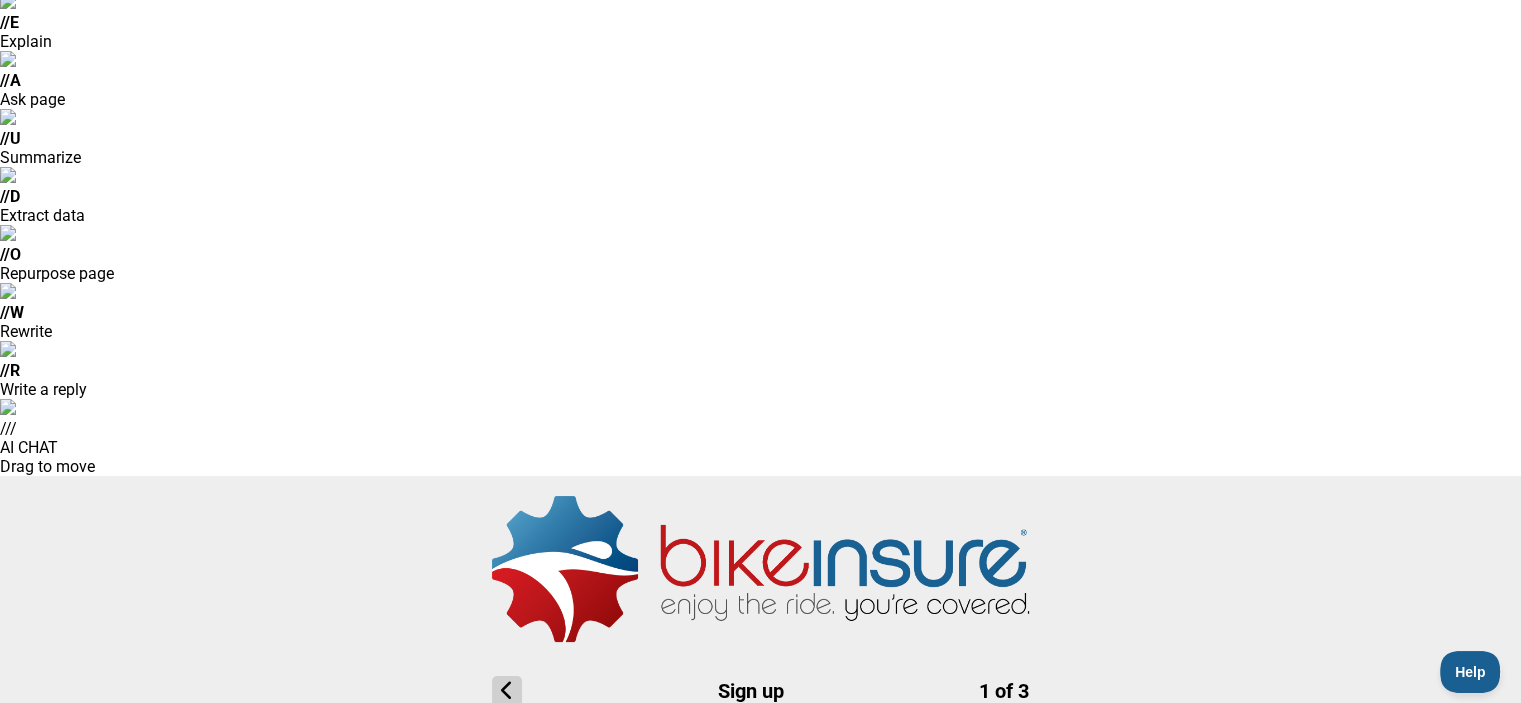 click on "Agree & Continue" at bounding box center [761, 1294] 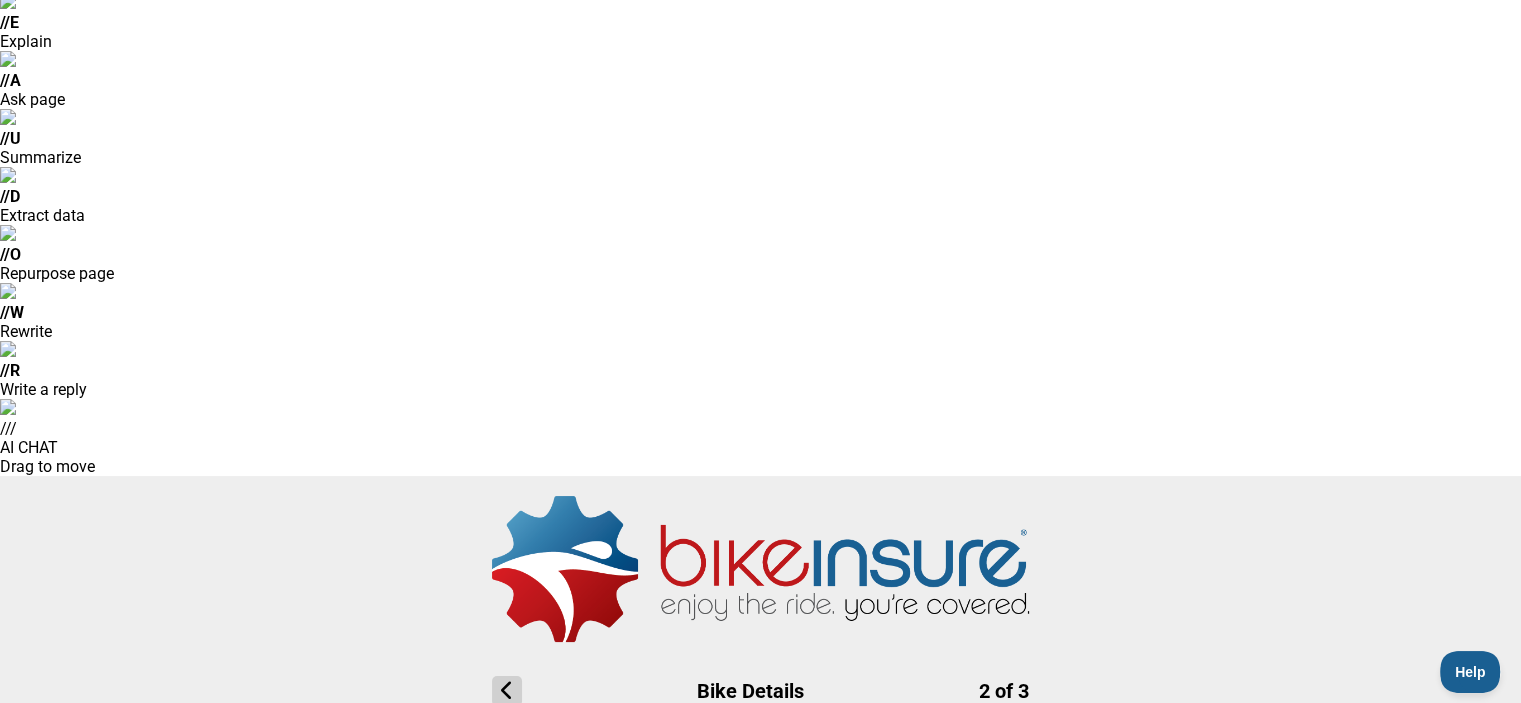 scroll, scrollTop: 0, scrollLeft: 0, axis: both 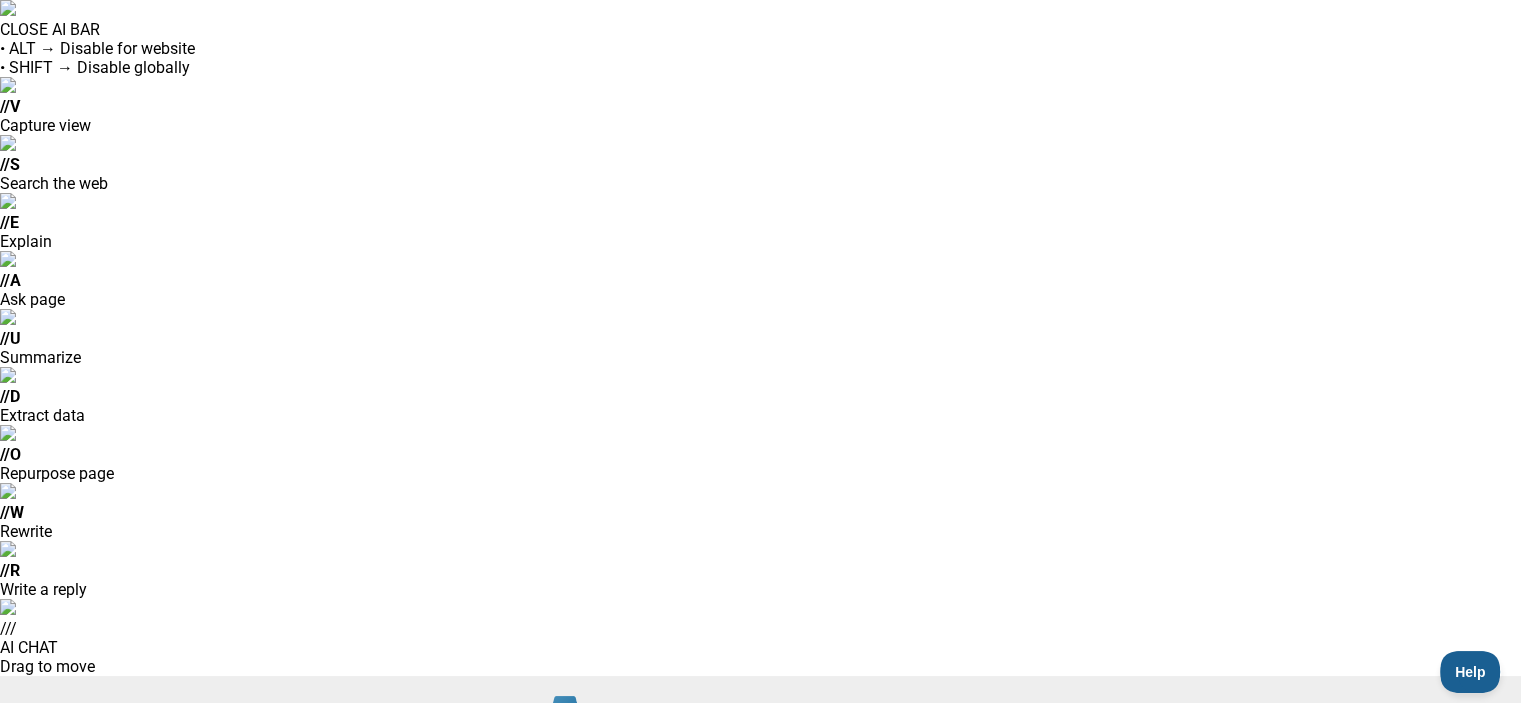 click on "Bike Manufacturer   *" at bounding box center (760, 1056) 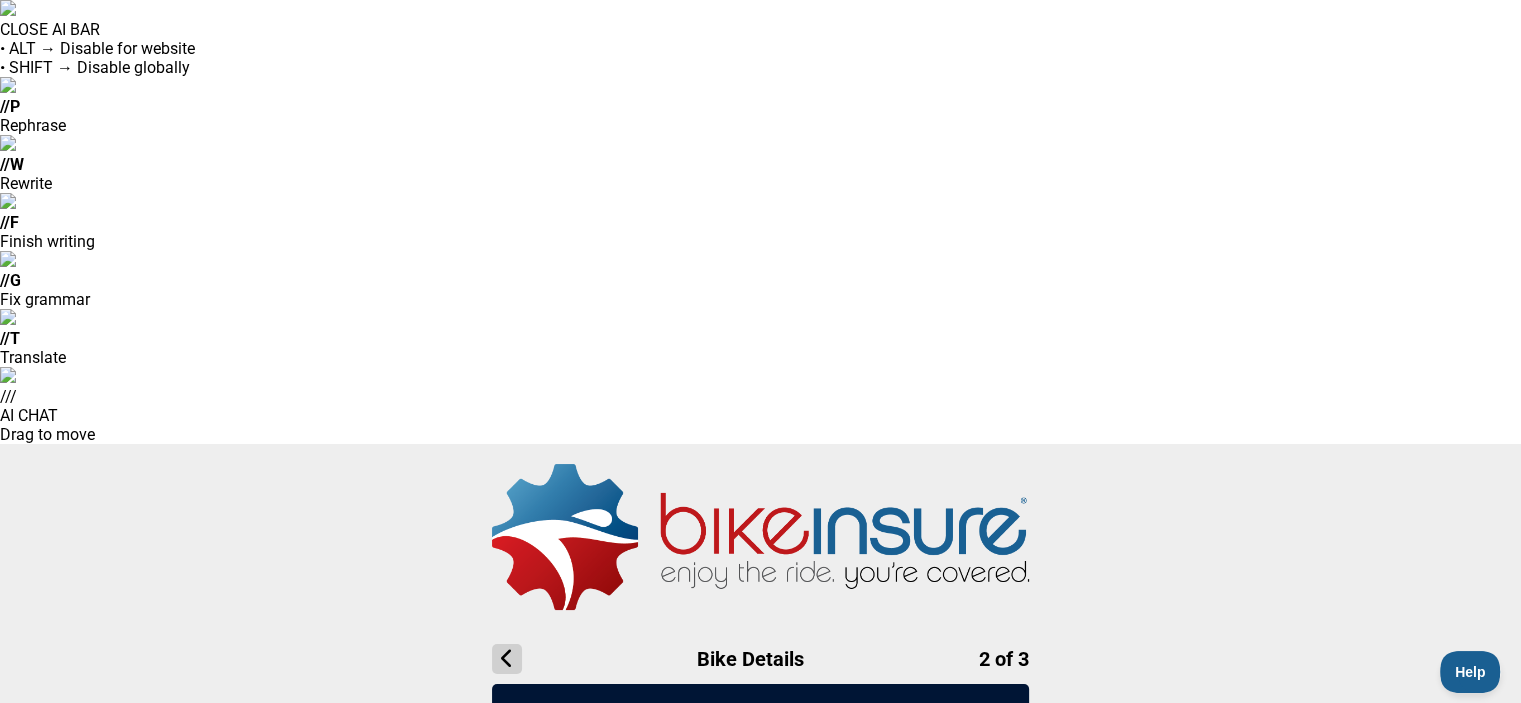 type on "**********" 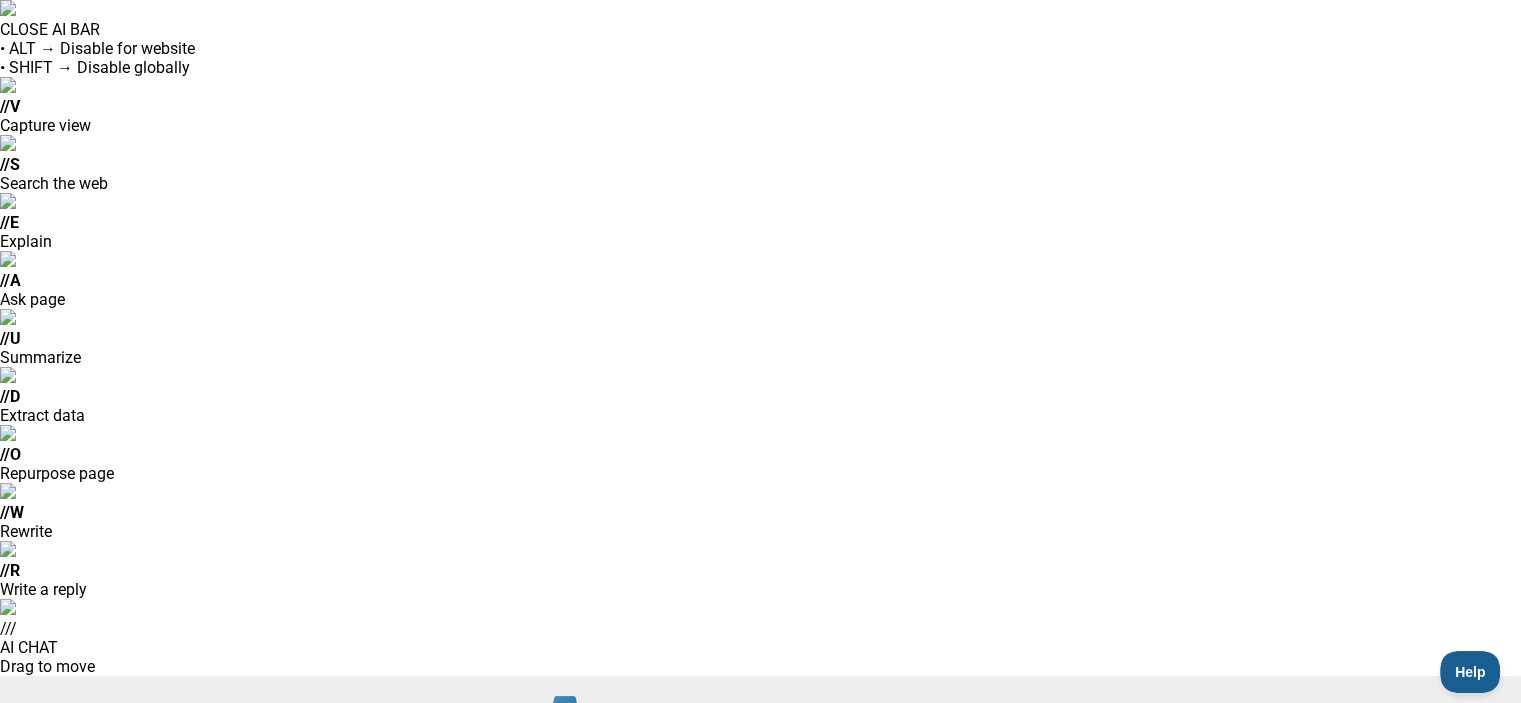 scroll, scrollTop: 100, scrollLeft: 0, axis: vertical 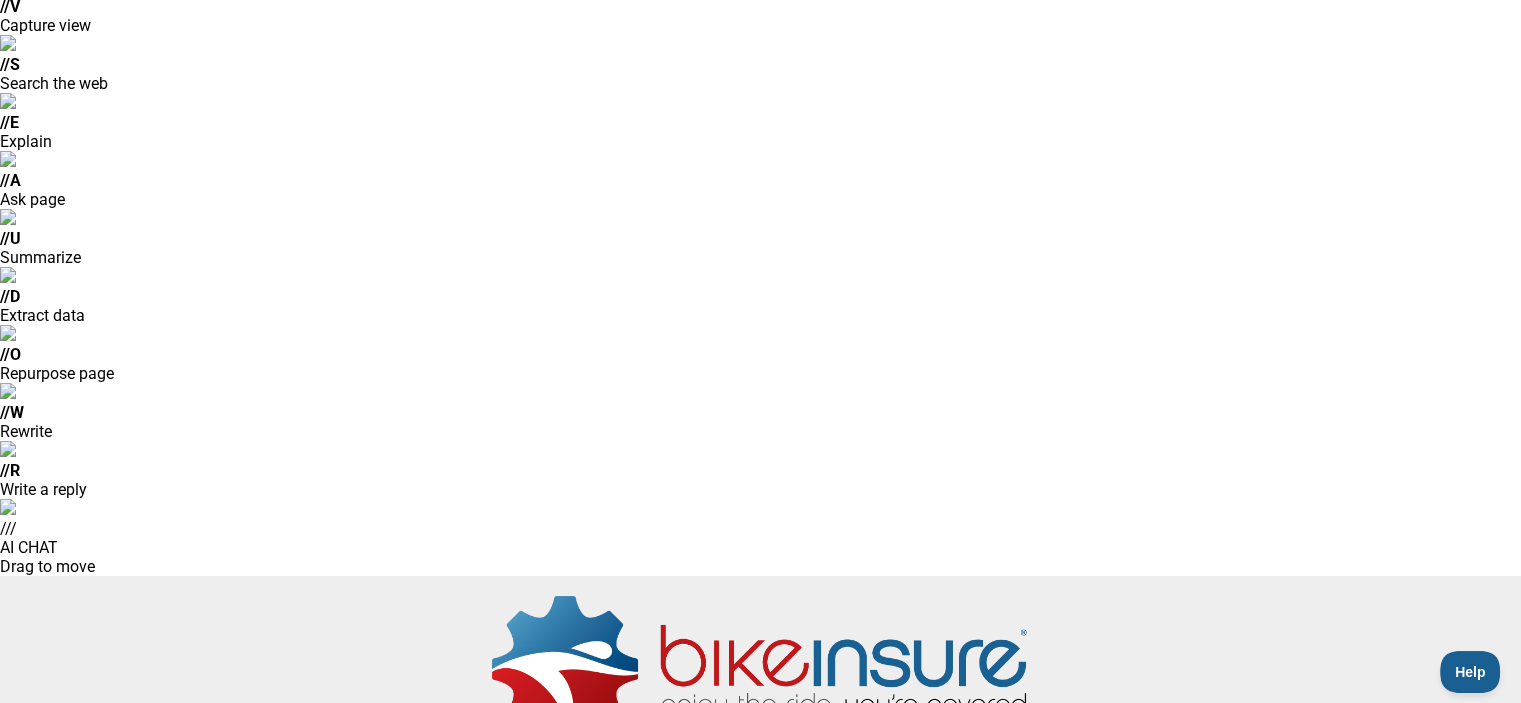 type on "****" 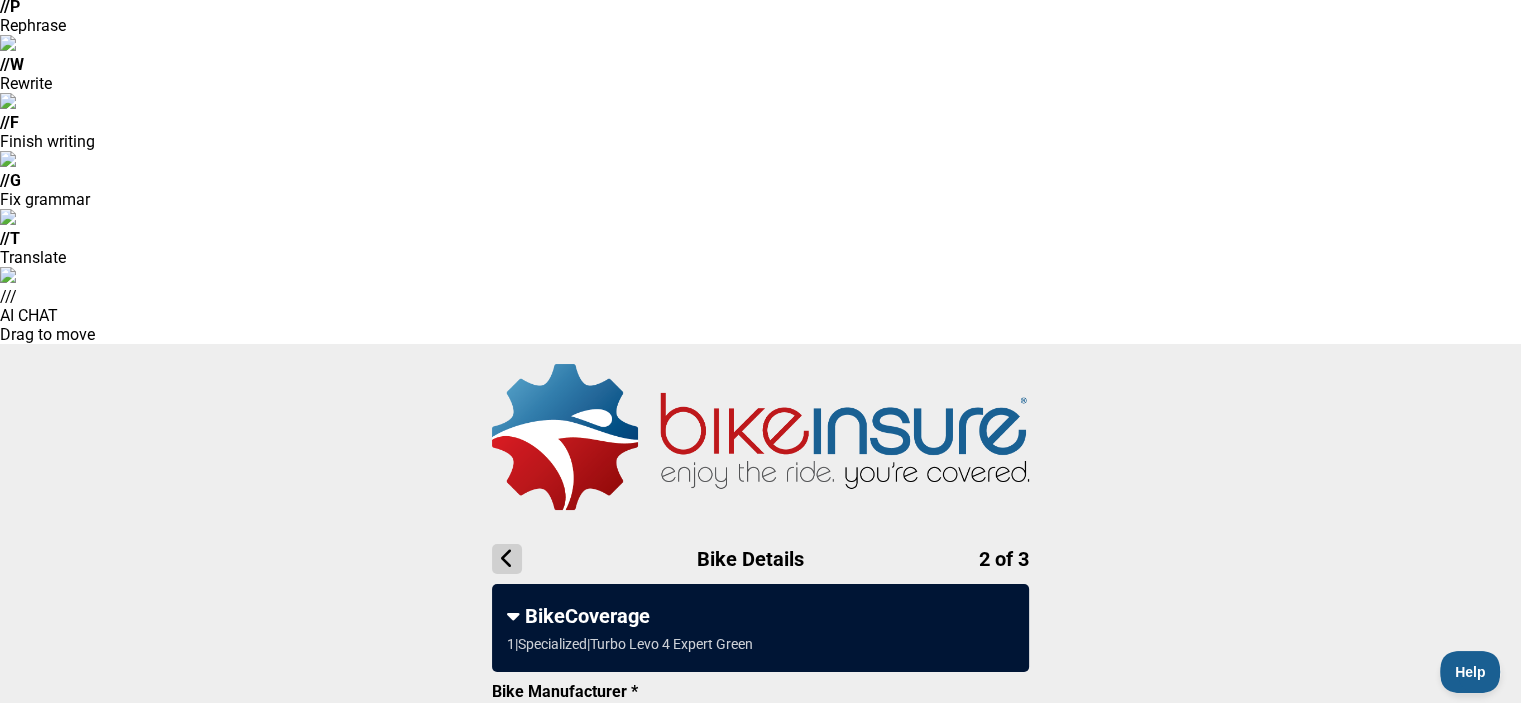 click on "eBike" at bounding box center (761, 1107) 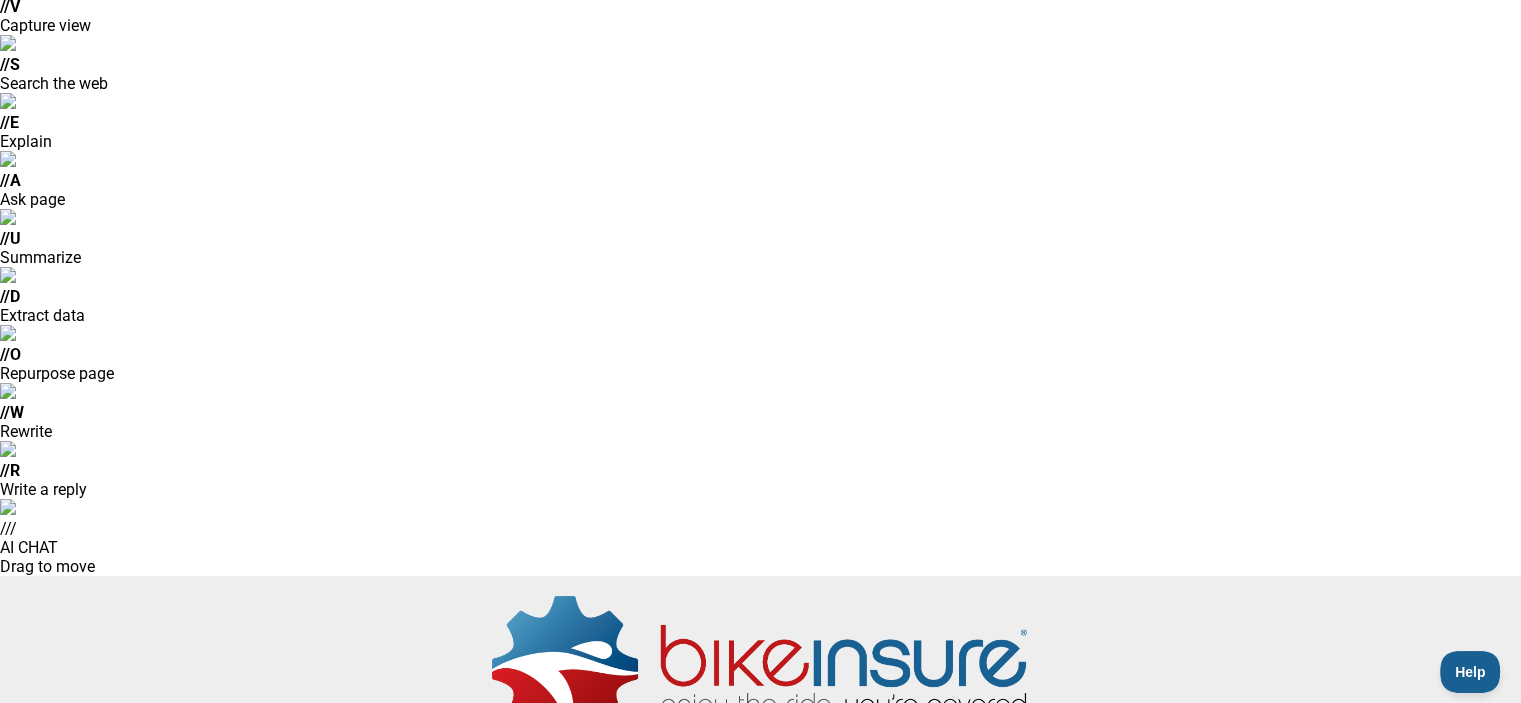 click on "**********" at bounding box center (760, 1307) 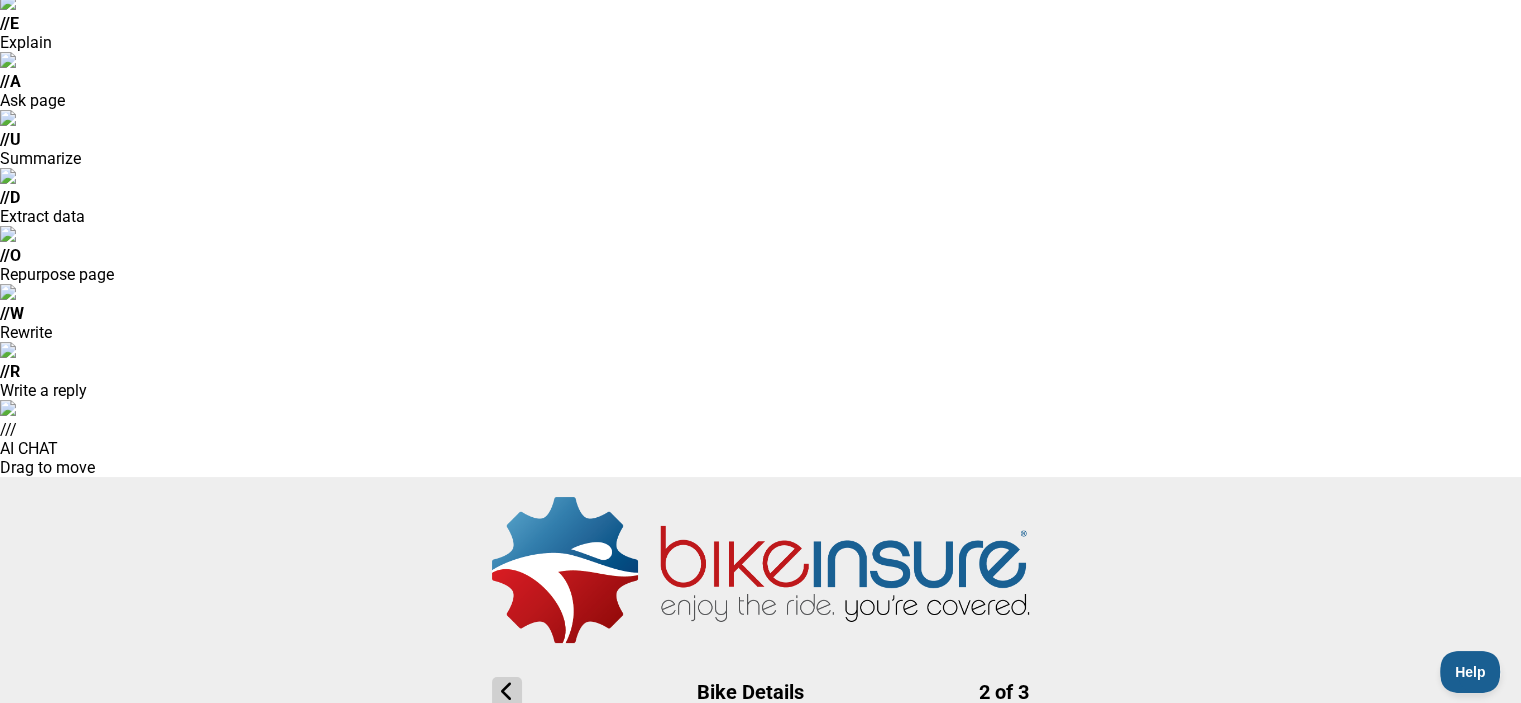 scroll, scrollTop: 200, scrollLeft: 0, axis: vertical 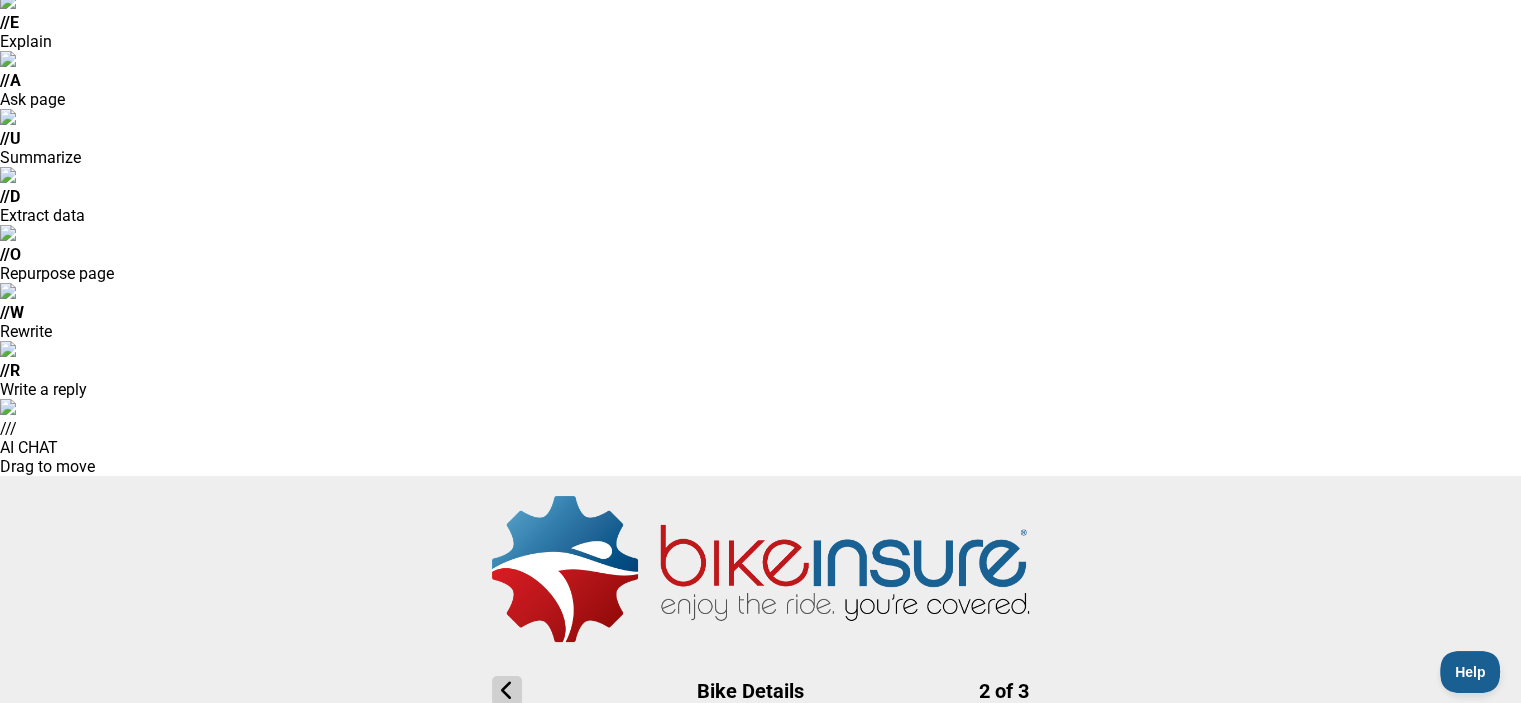 click on "Bike Purchase Price   *" at bounding box center (760, 1185) 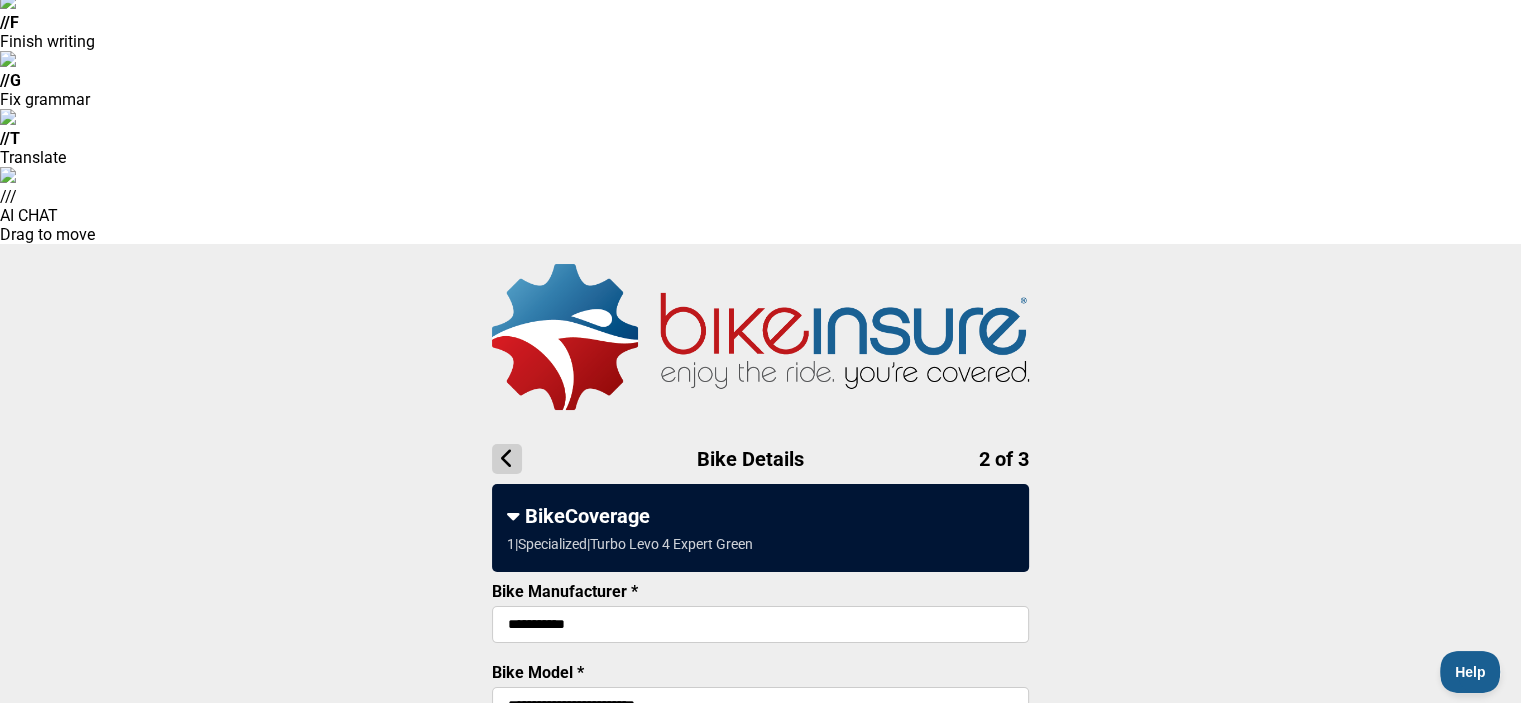 type on "******" 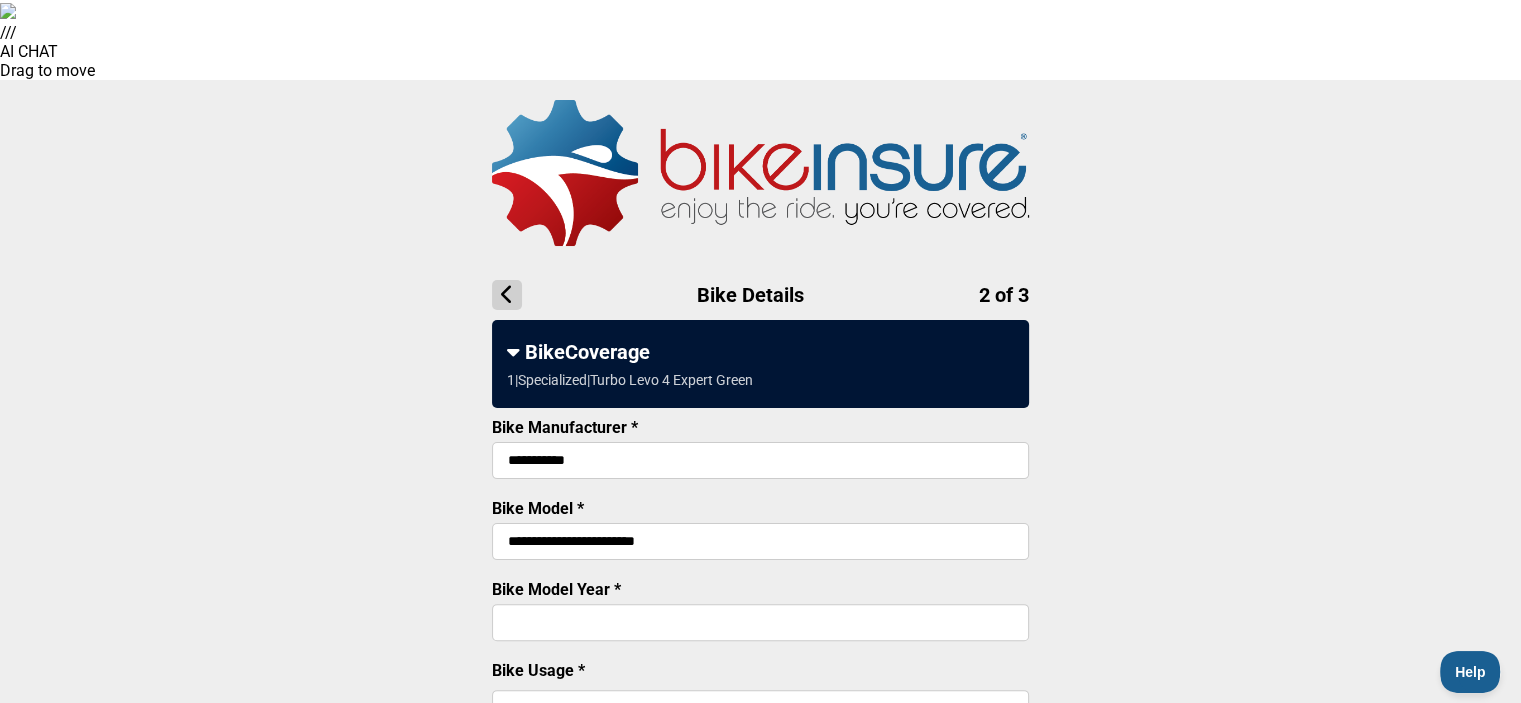 scroll, scrollTop: 400, scrollLeft: 0, axis: vertical 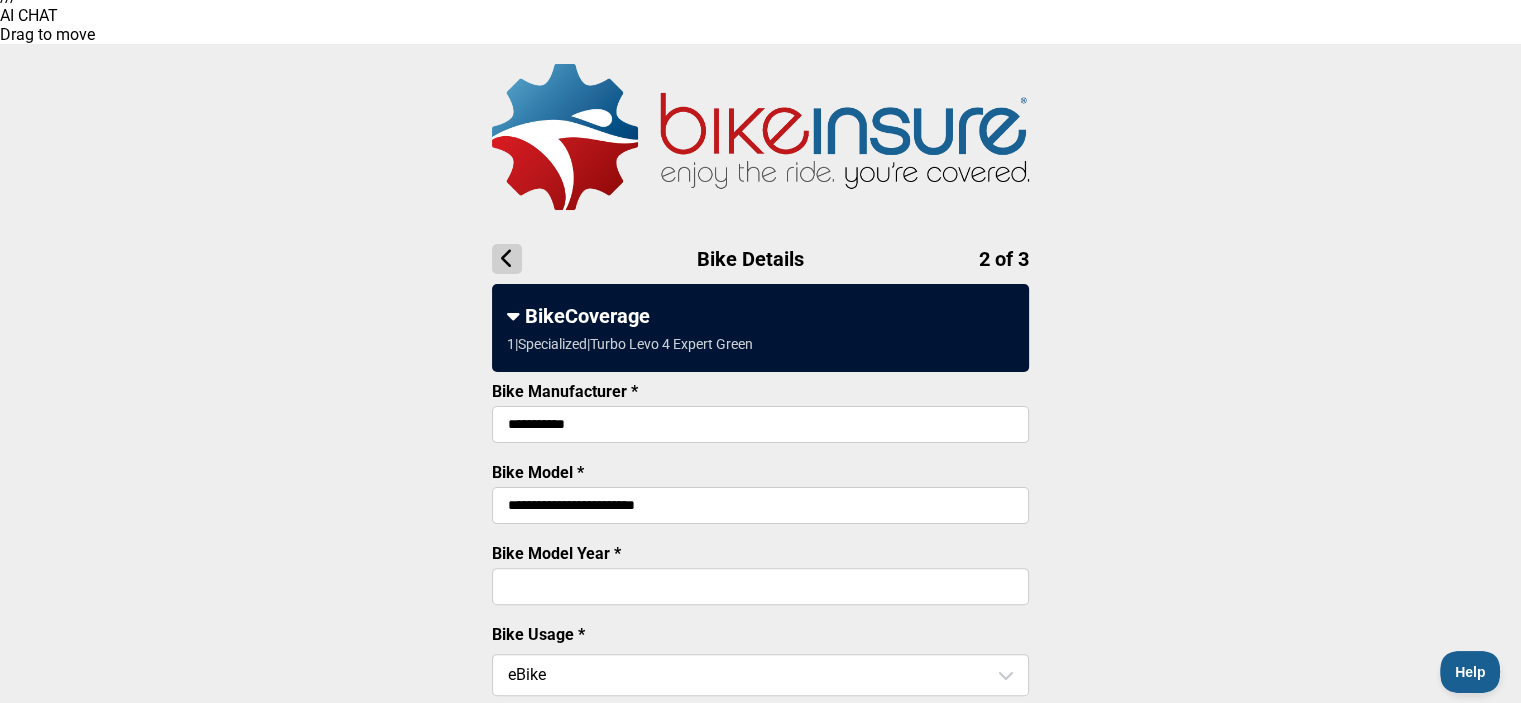 type on "**********" 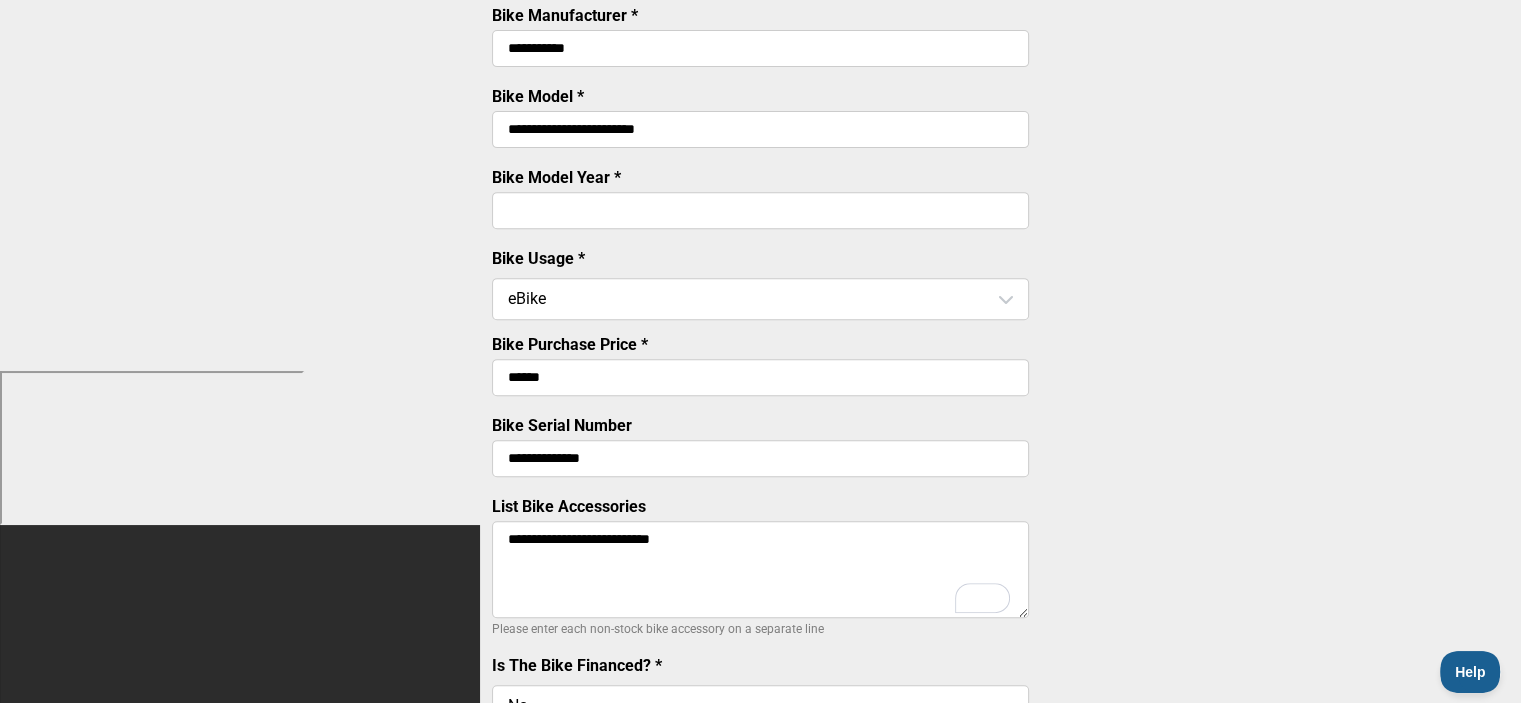 scroll, scrollTop: 778, scrollLeft: 0, axis: vertical 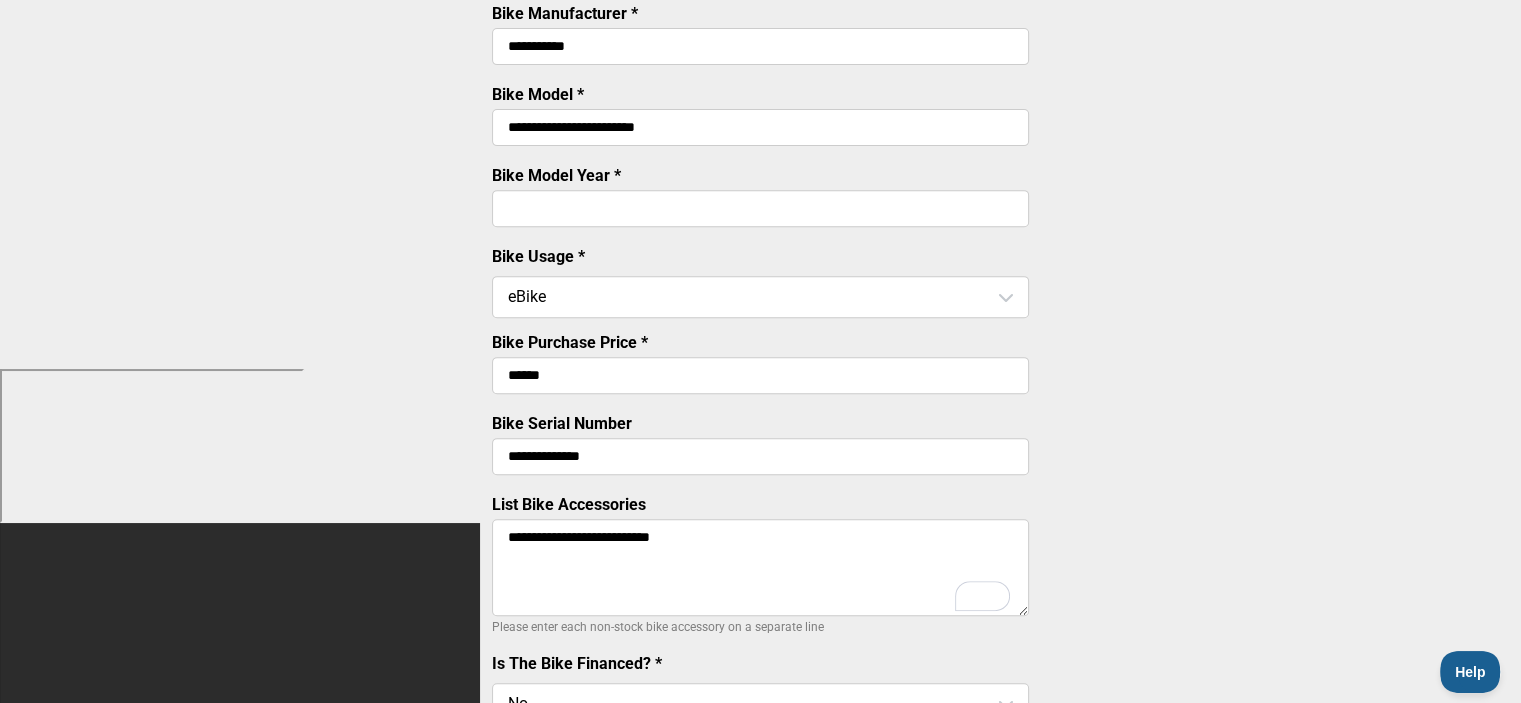 type on "**********" 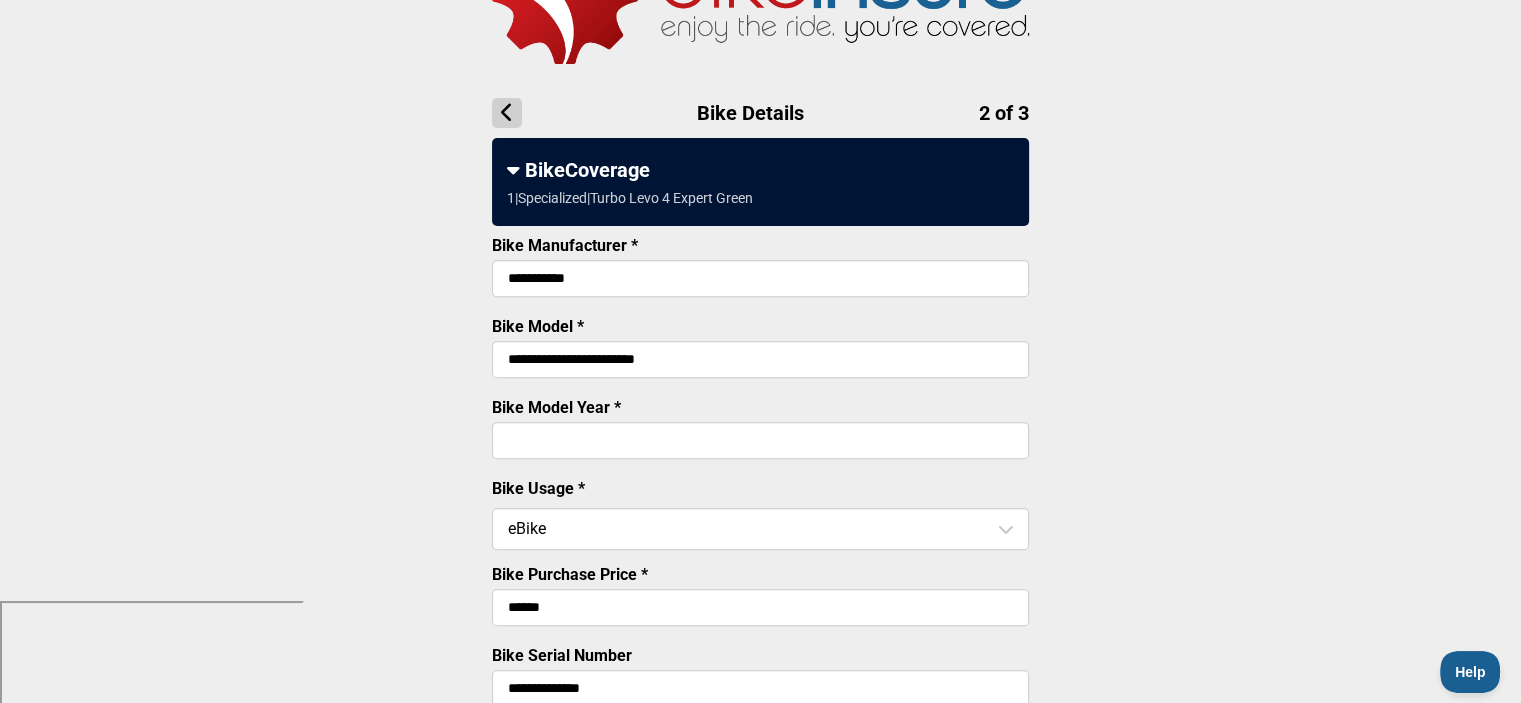 click on "Add Another Bike" at bounding box center [760, 1165] 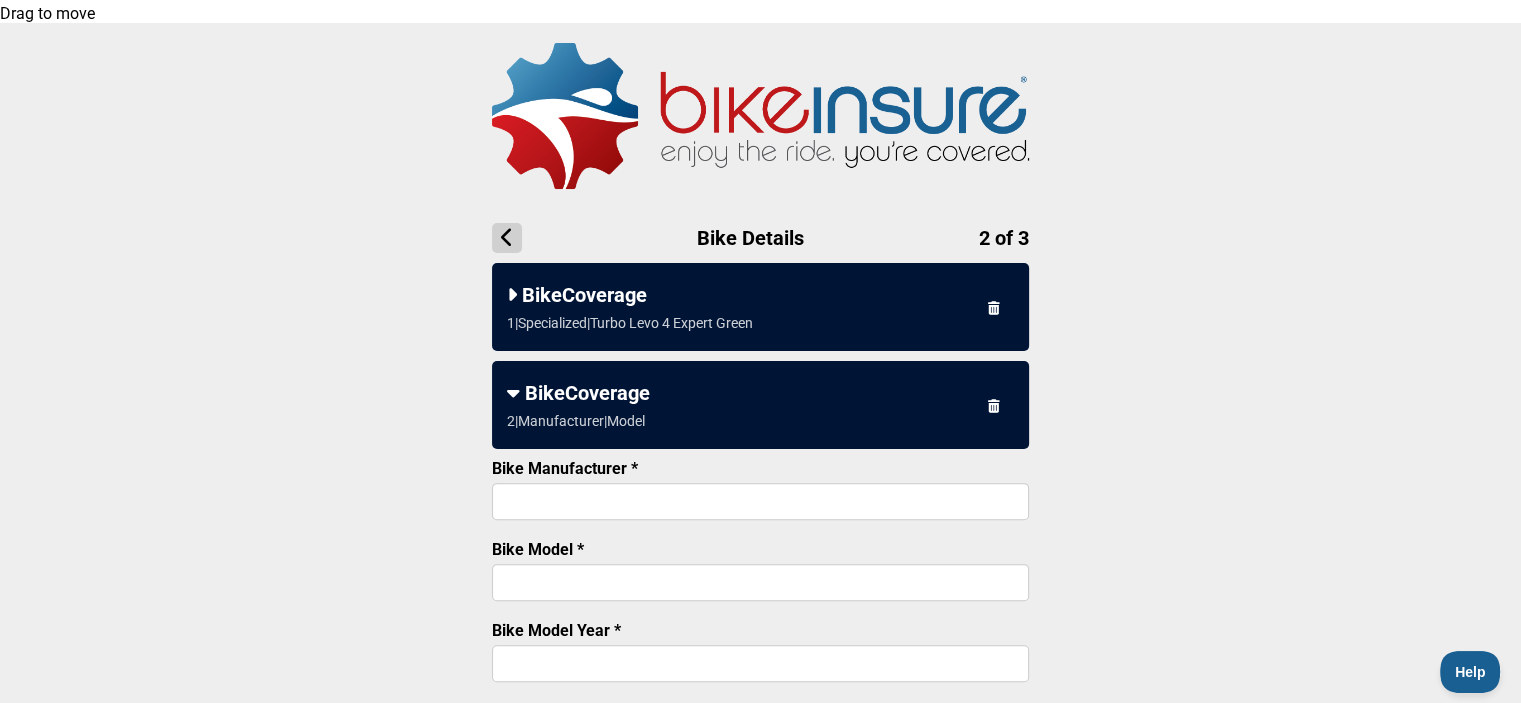 scroll, scrollTop: 88, scrollLeft: 0, axis: vertical 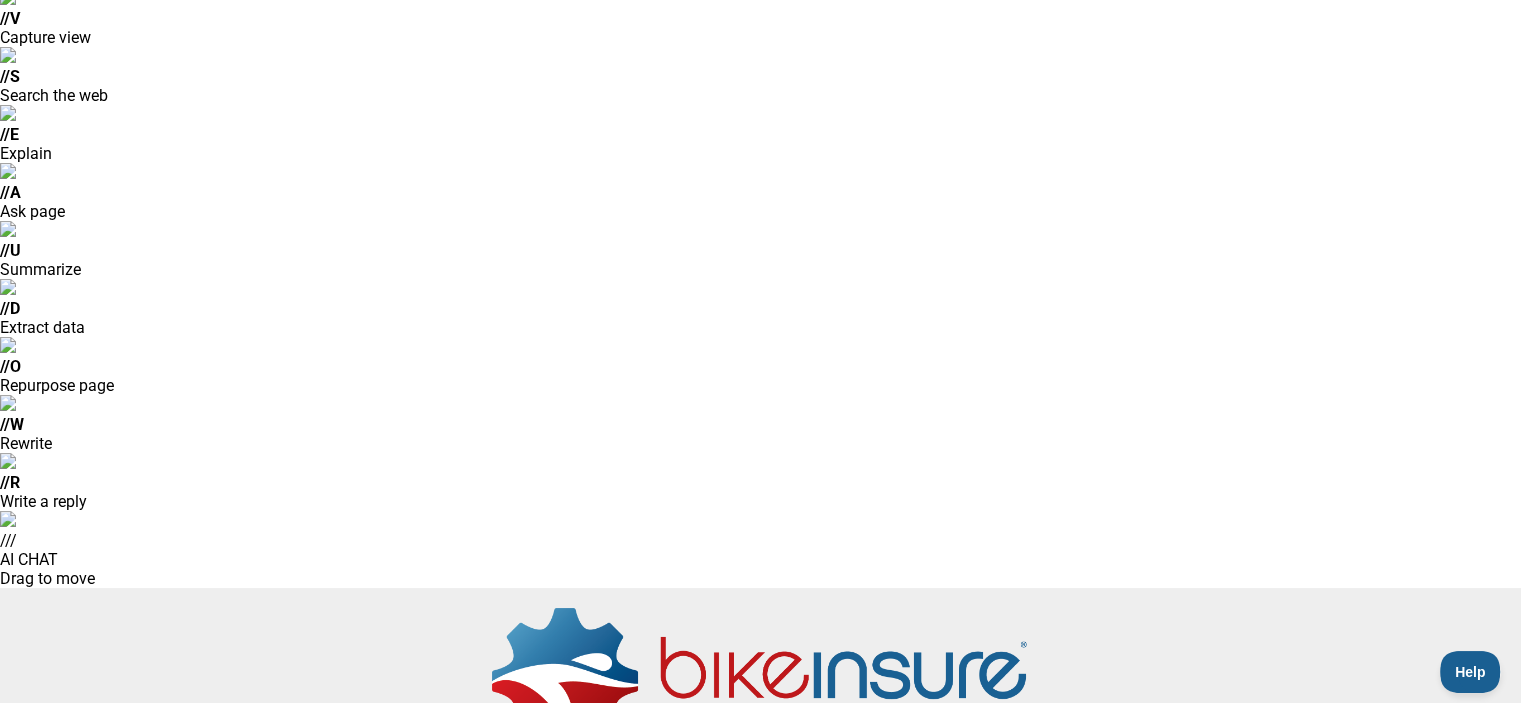 click on "Bike Manufacturer   *" at bounding box center (760, 1066) 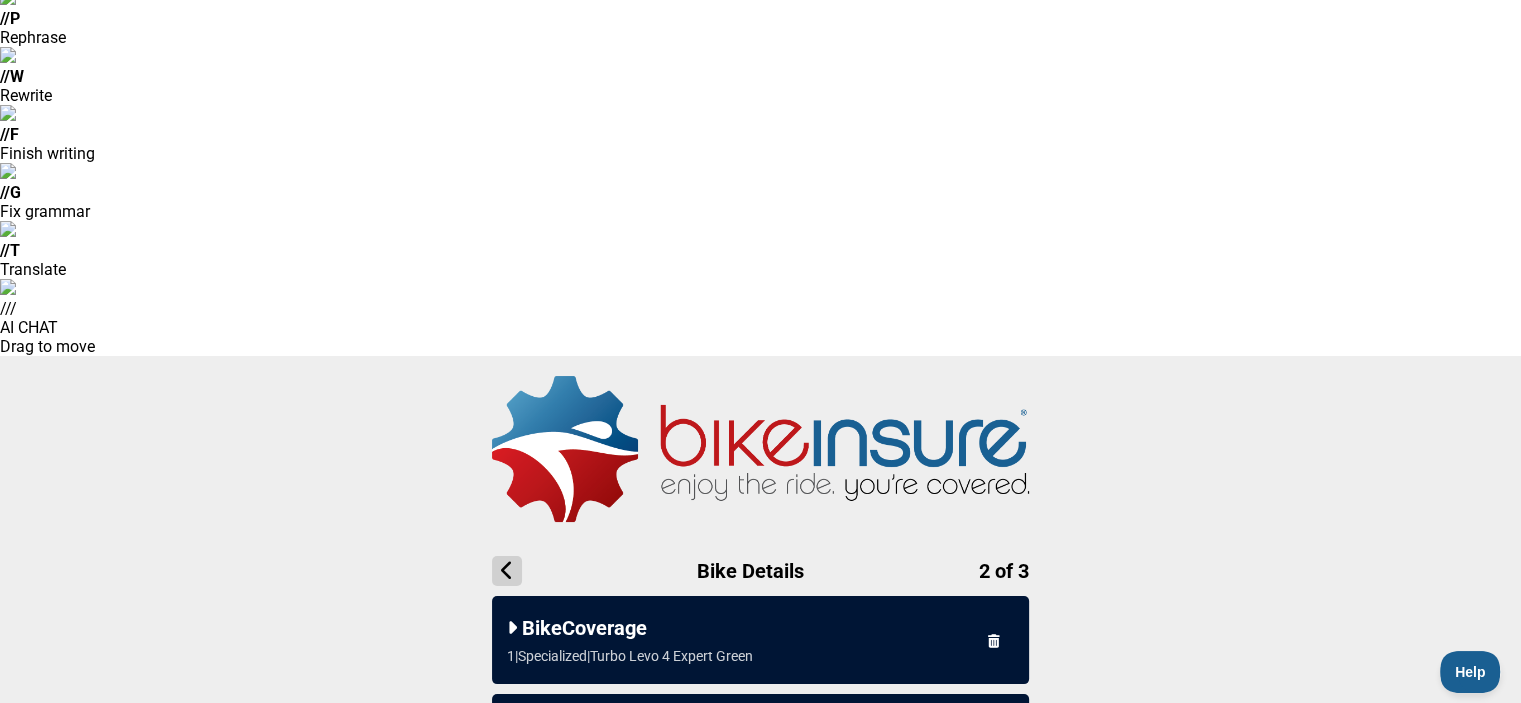 type on "**********" 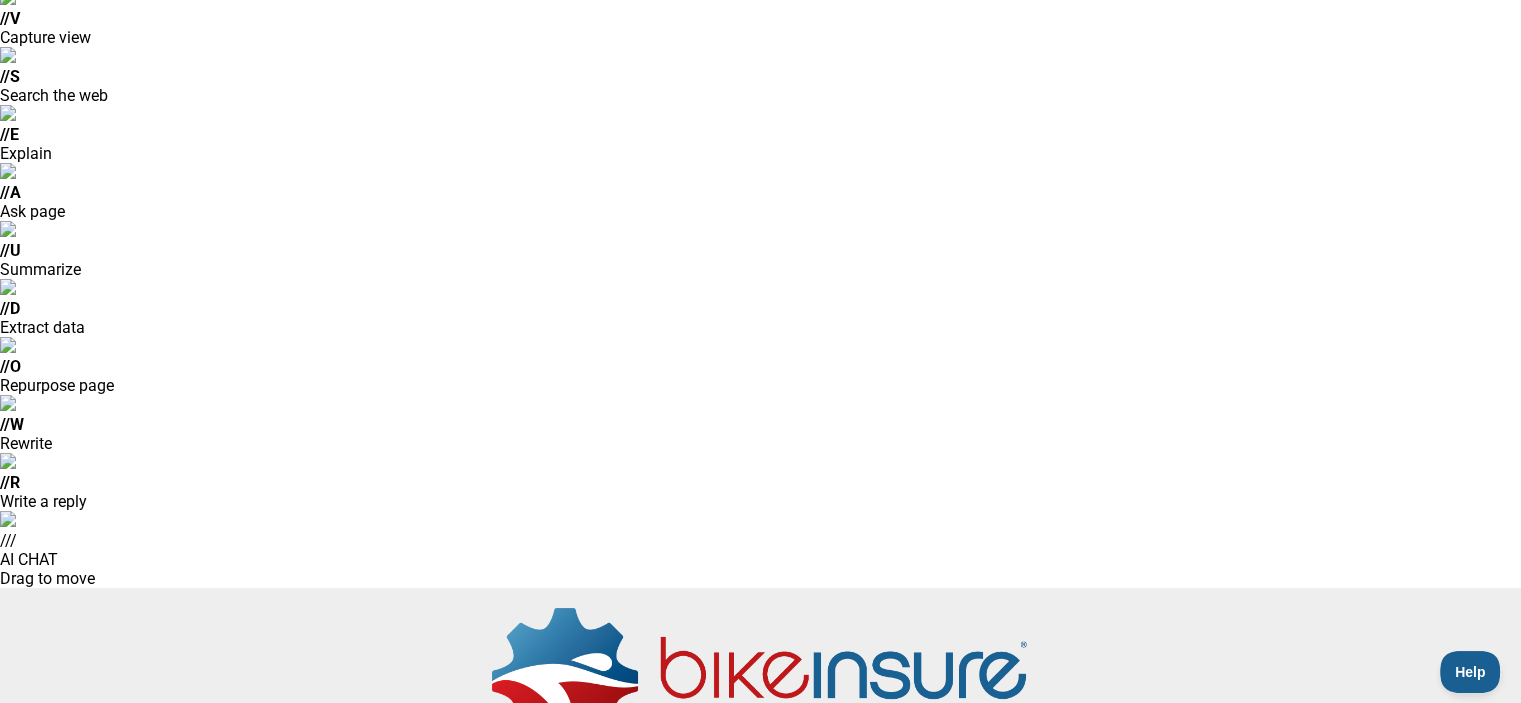 type on "****" 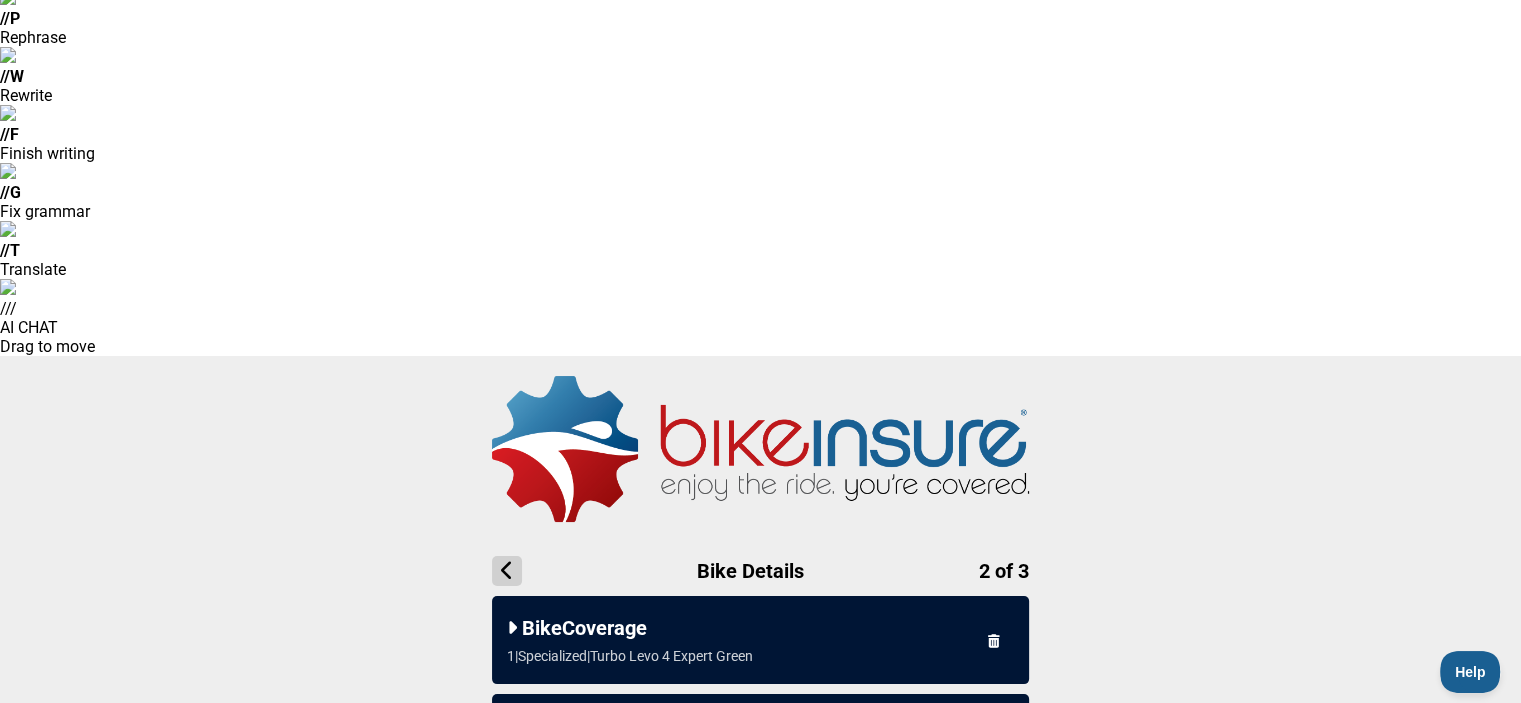 click on "eBike" at bounding box center (761, 1037) 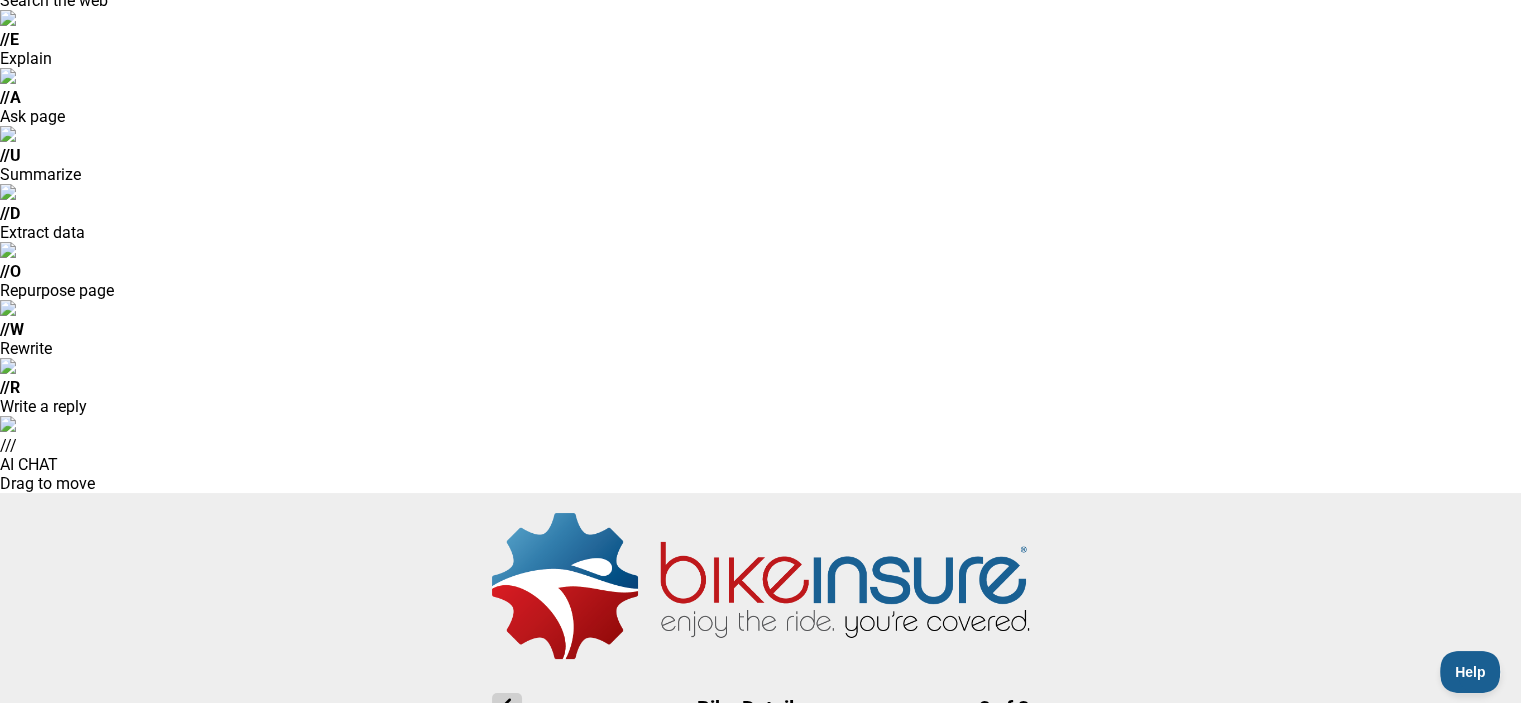 scroll, scrollTop: 388, scrollLeft: 0, axis: vertical 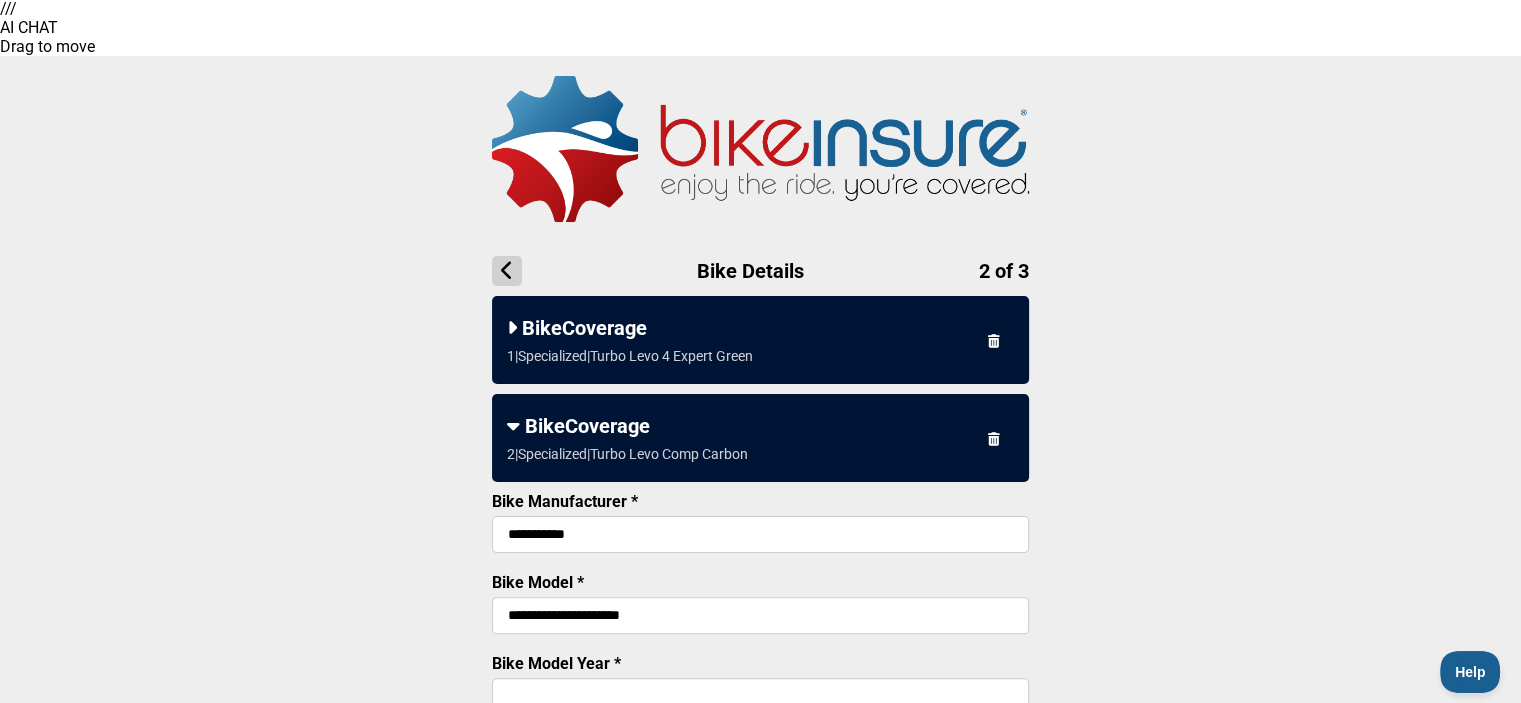 click on "Bike Purchase Price   *" at bounding box center [760, 863] 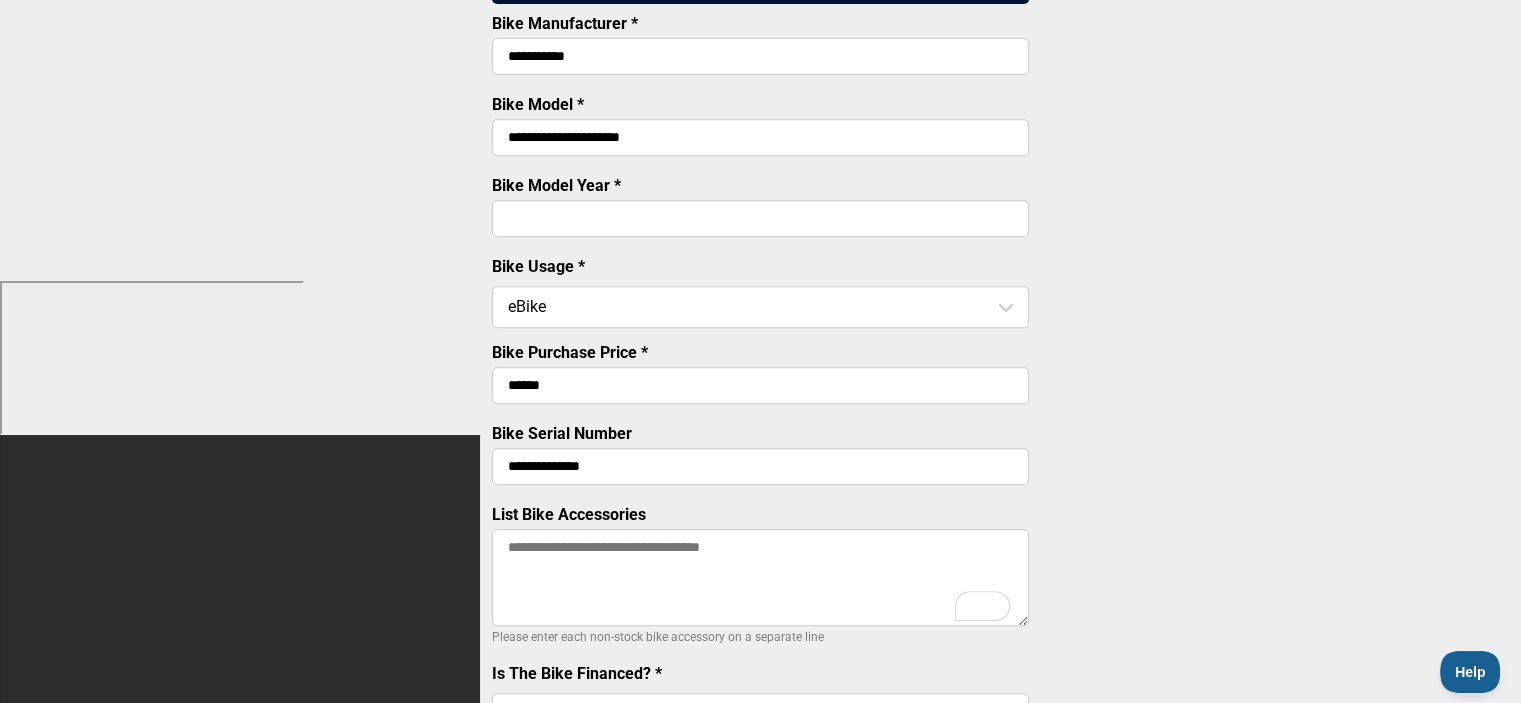 scroll, scrollTop: 876, scrollLeft: 0, axis: vertical 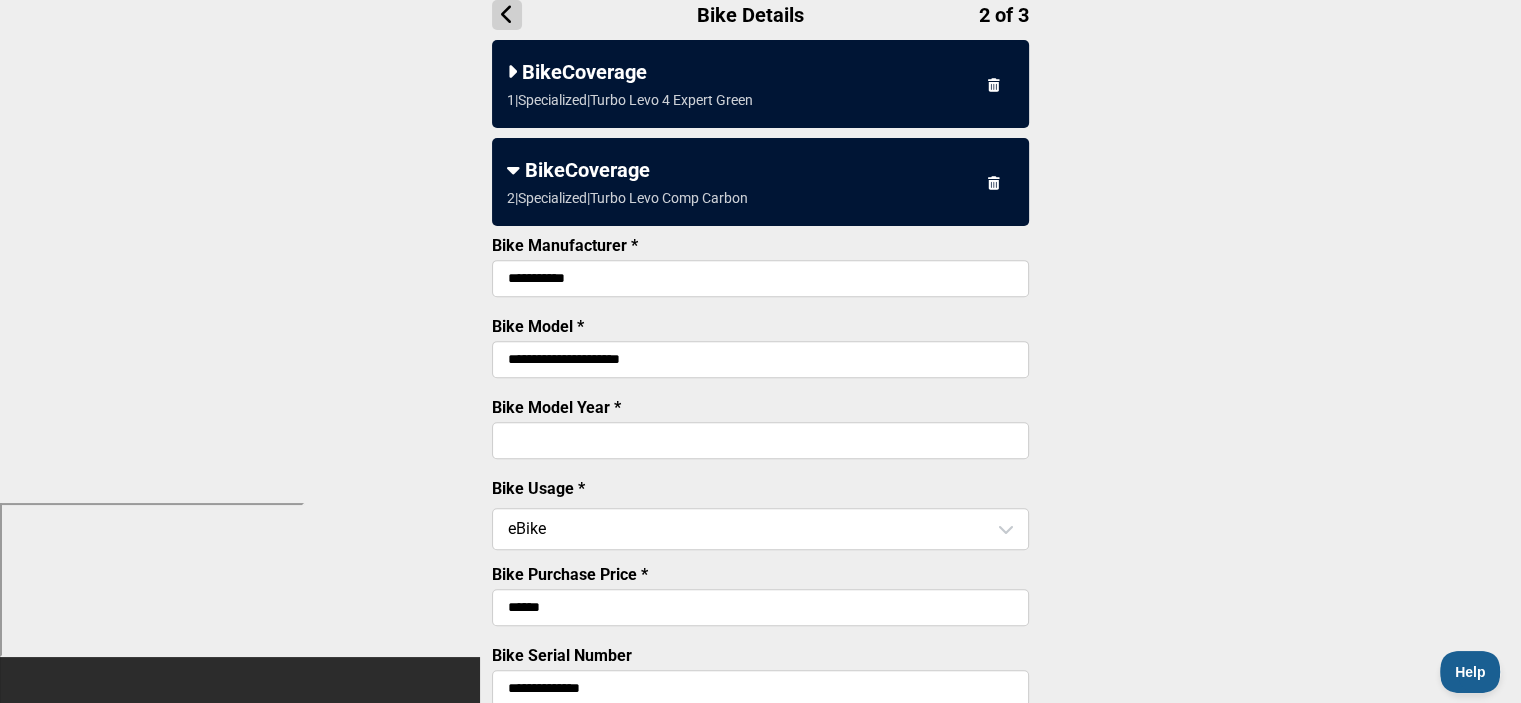click on "$47.98 /mo.  - Next" at bounding box center (761, 1235) 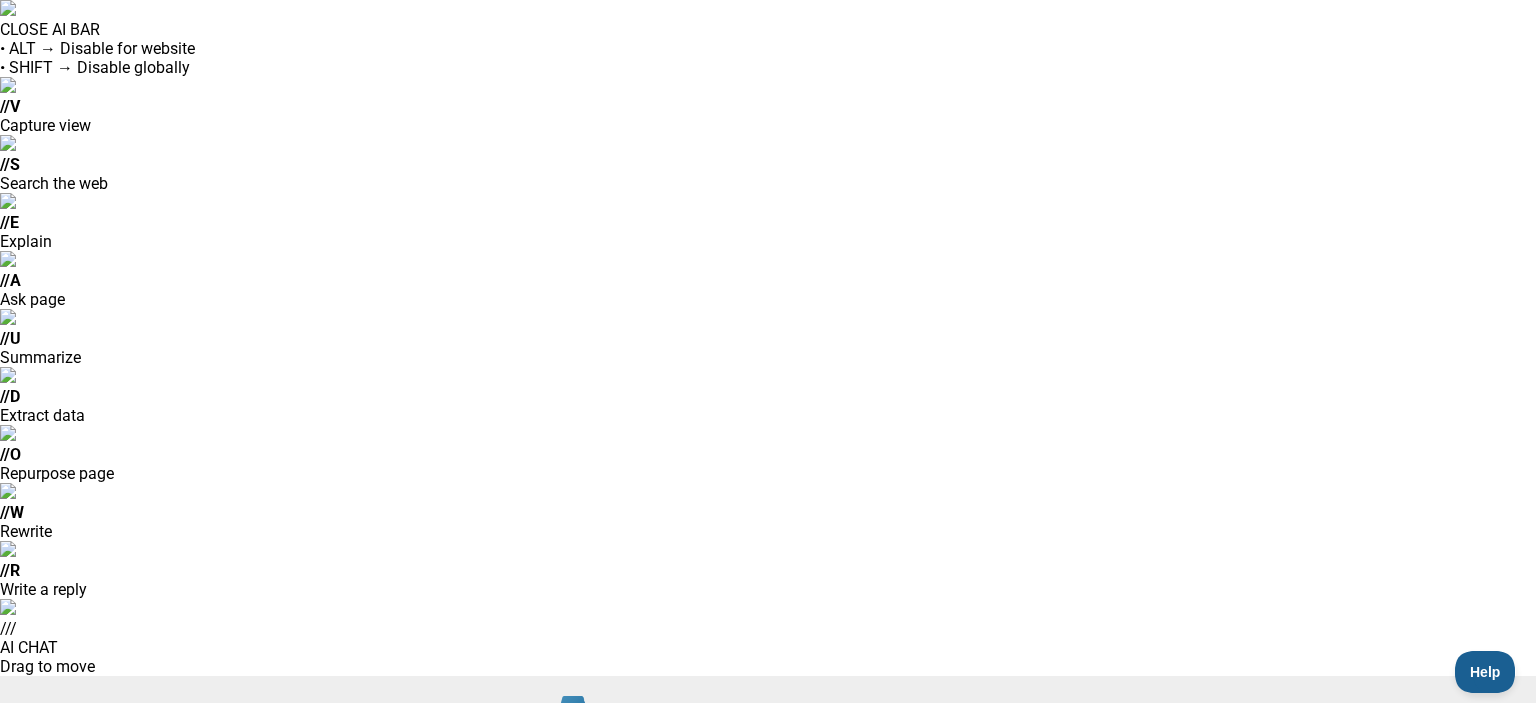 click on "Click to sign" at bounding box center [768, 1191] 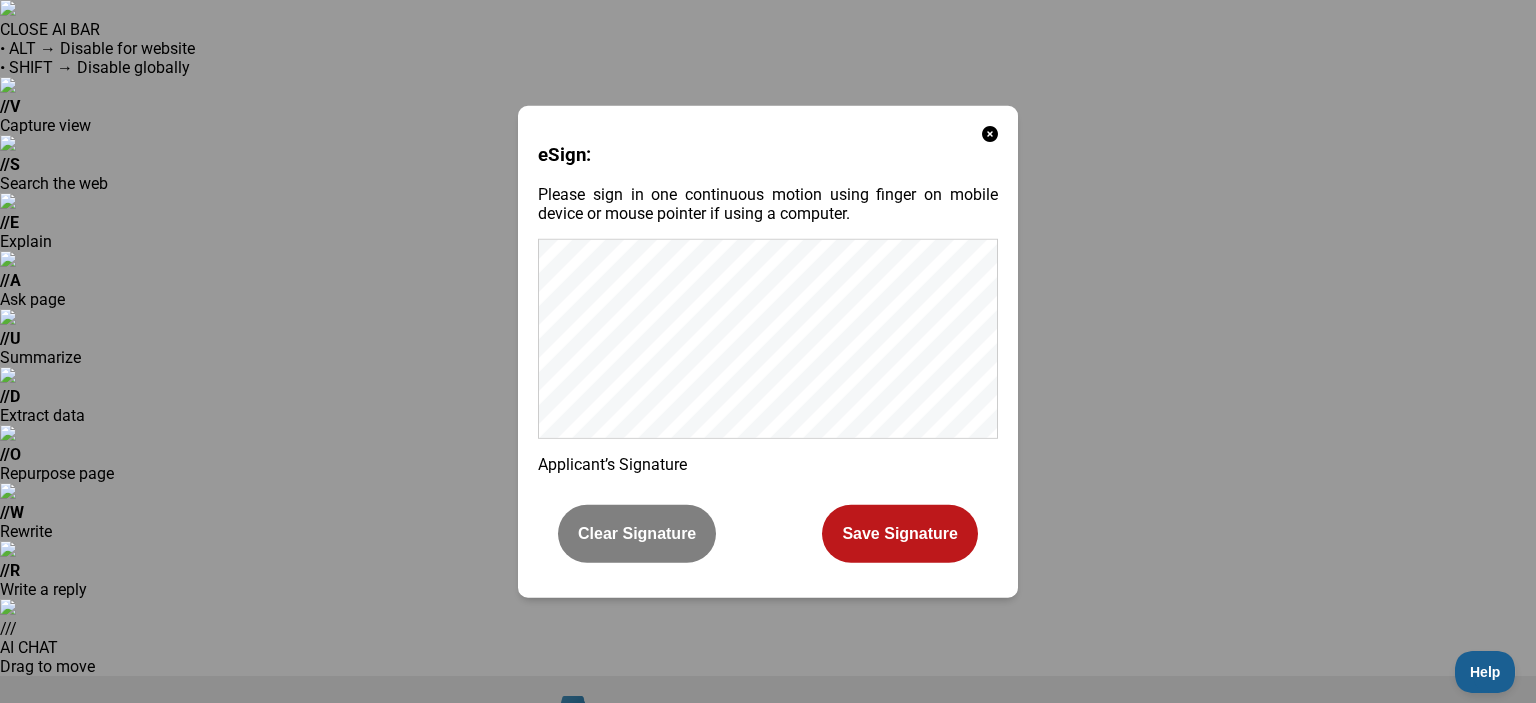 click on "Save Signature" at bounding box center (900, 534) 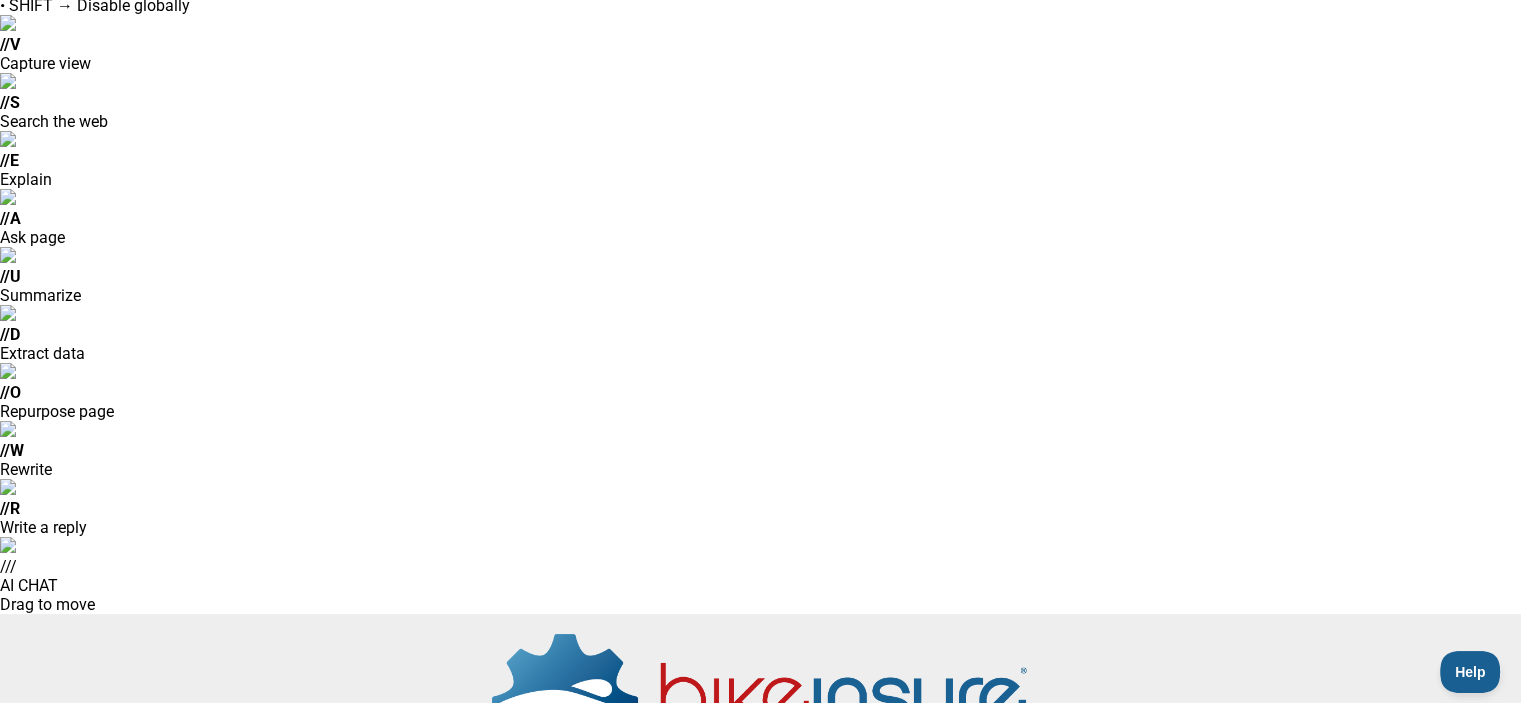 scroll, scrollTop: 96, scrollLeft: 0, axis: vertical 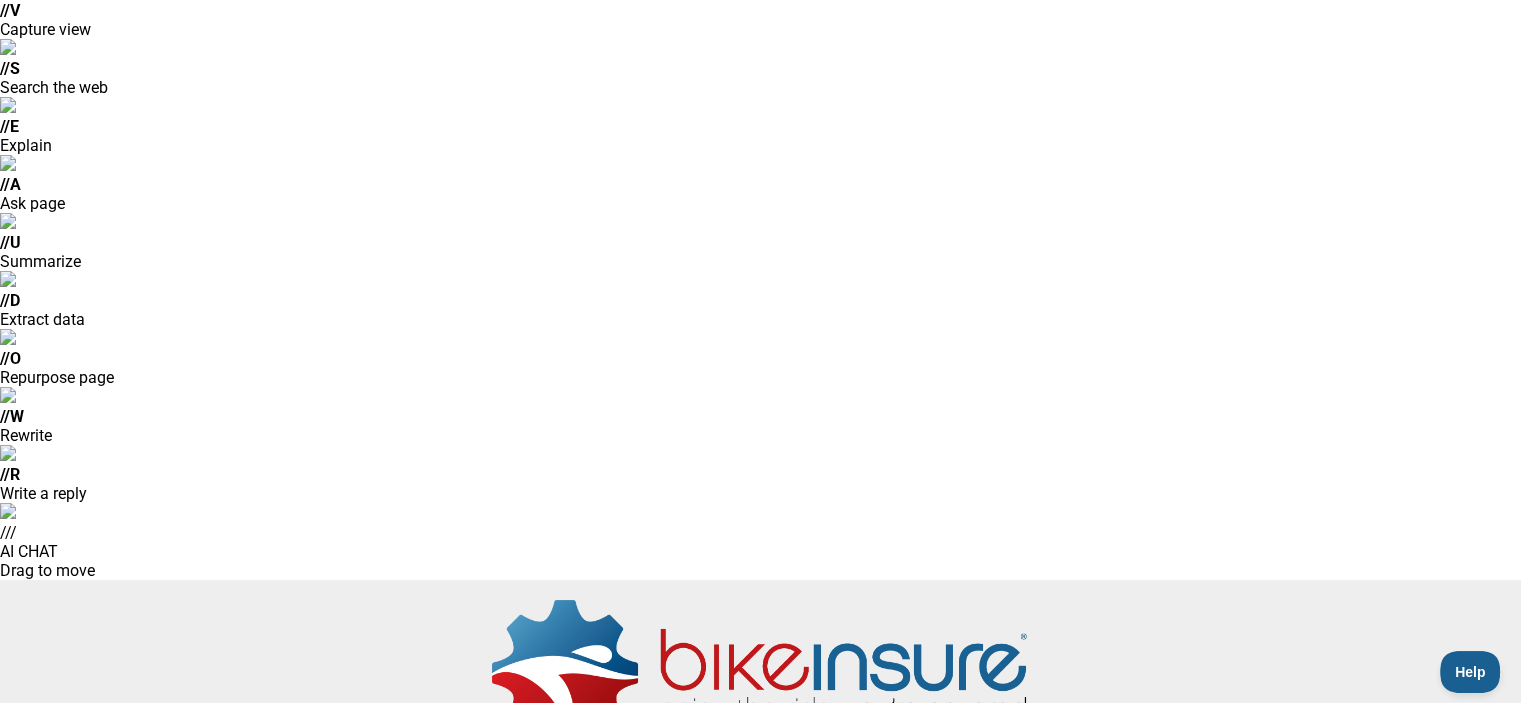 click on "Complete Payment" 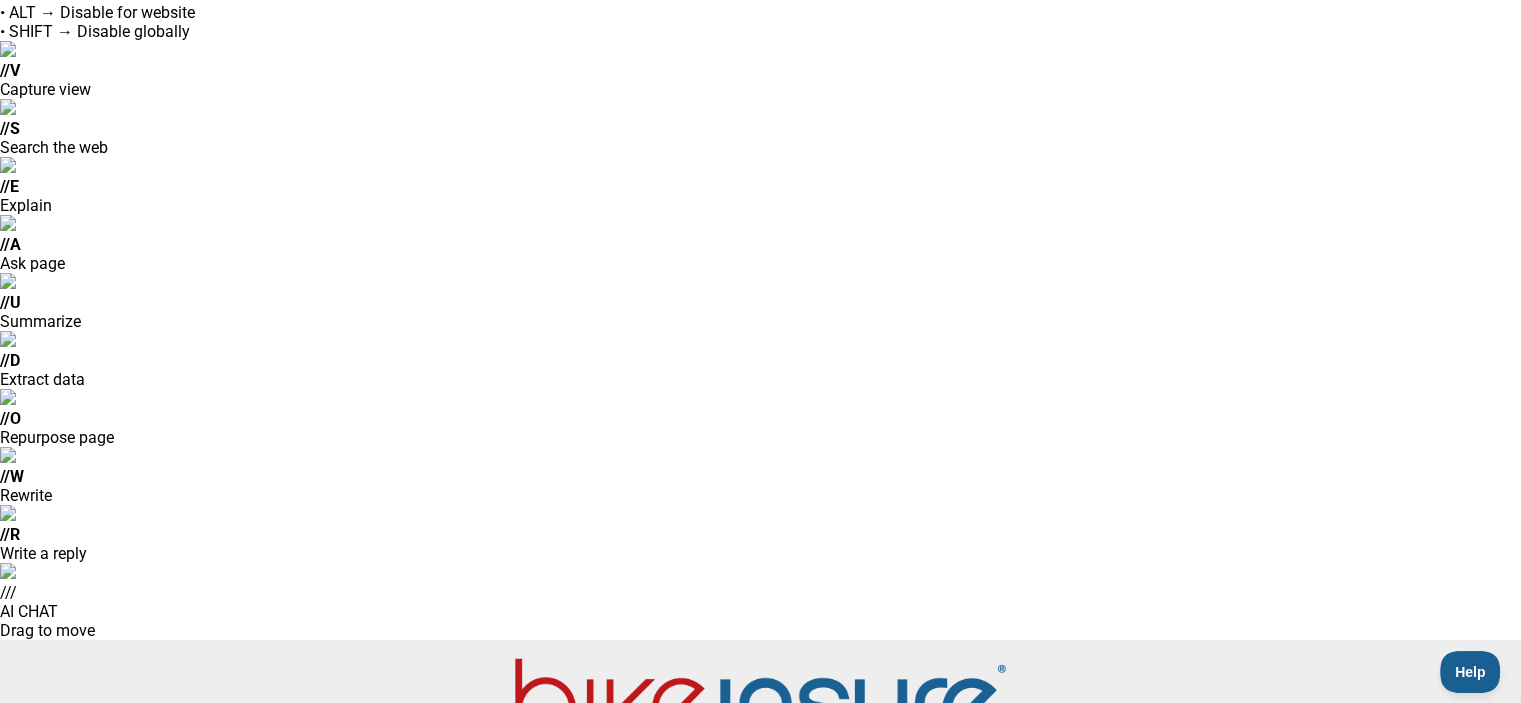 scroll, scrollTop: 0, scrollLeft: 0, axis: both 